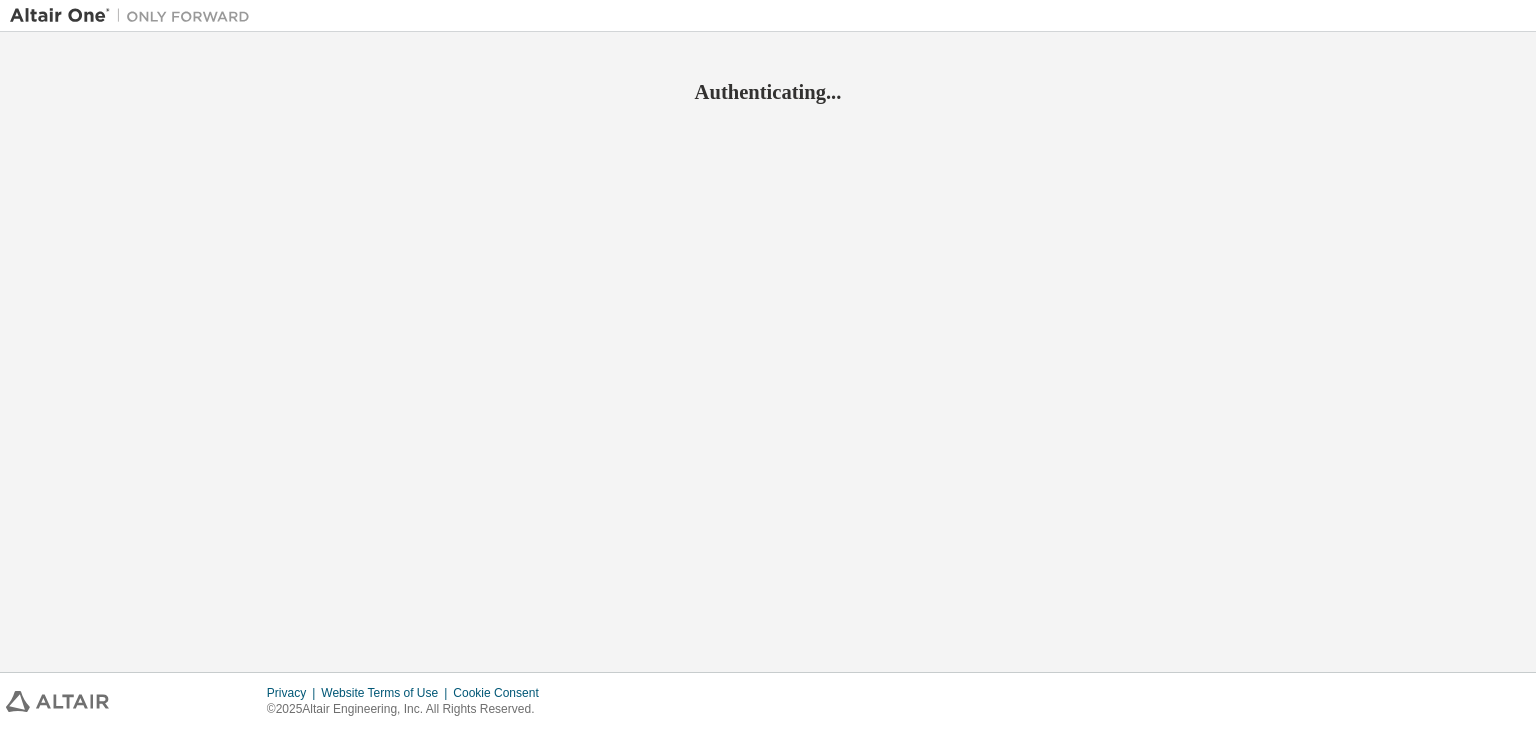 scroll, scrollTop: 0, scrollLeft: 0, axis: both 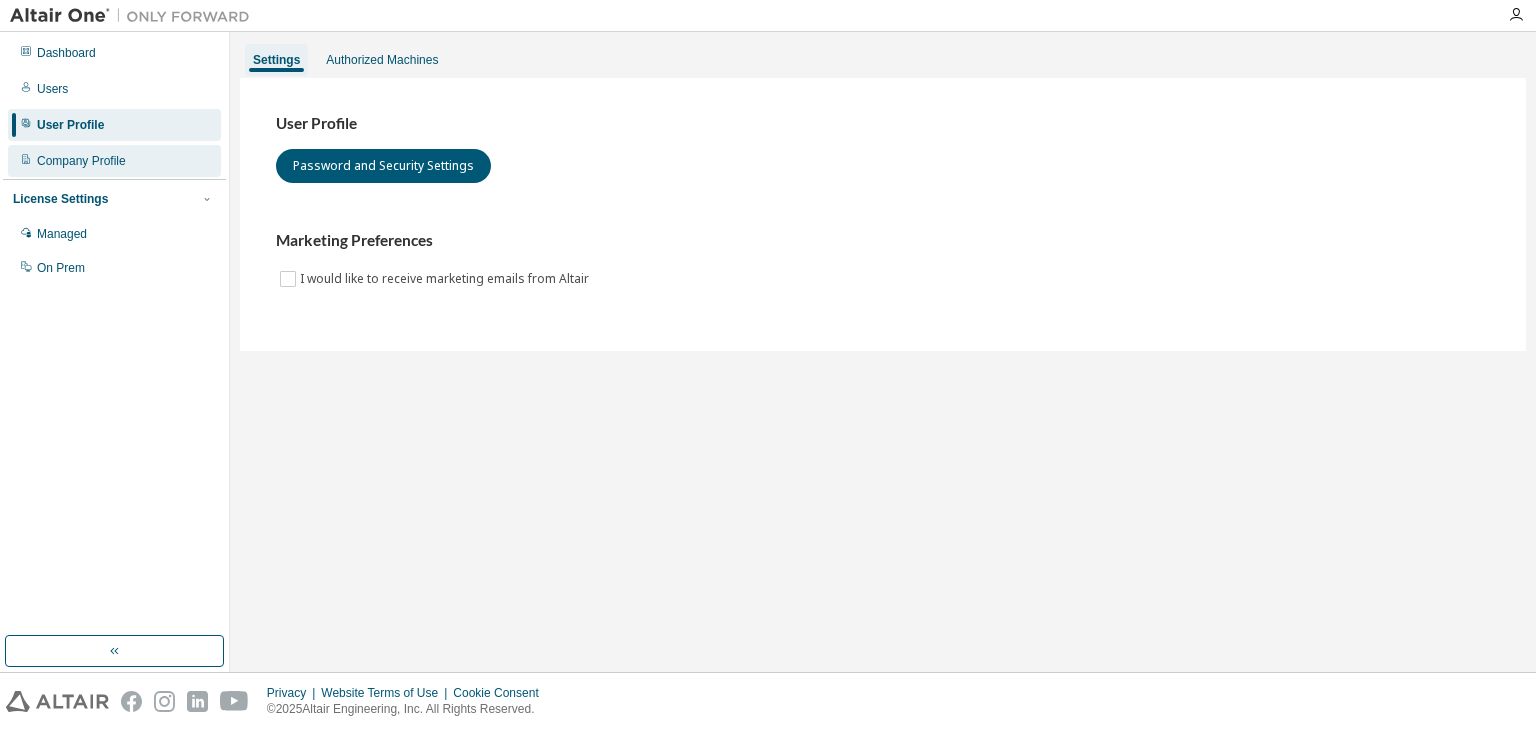 click on "Company Profile" at bounding box center (114, 161) 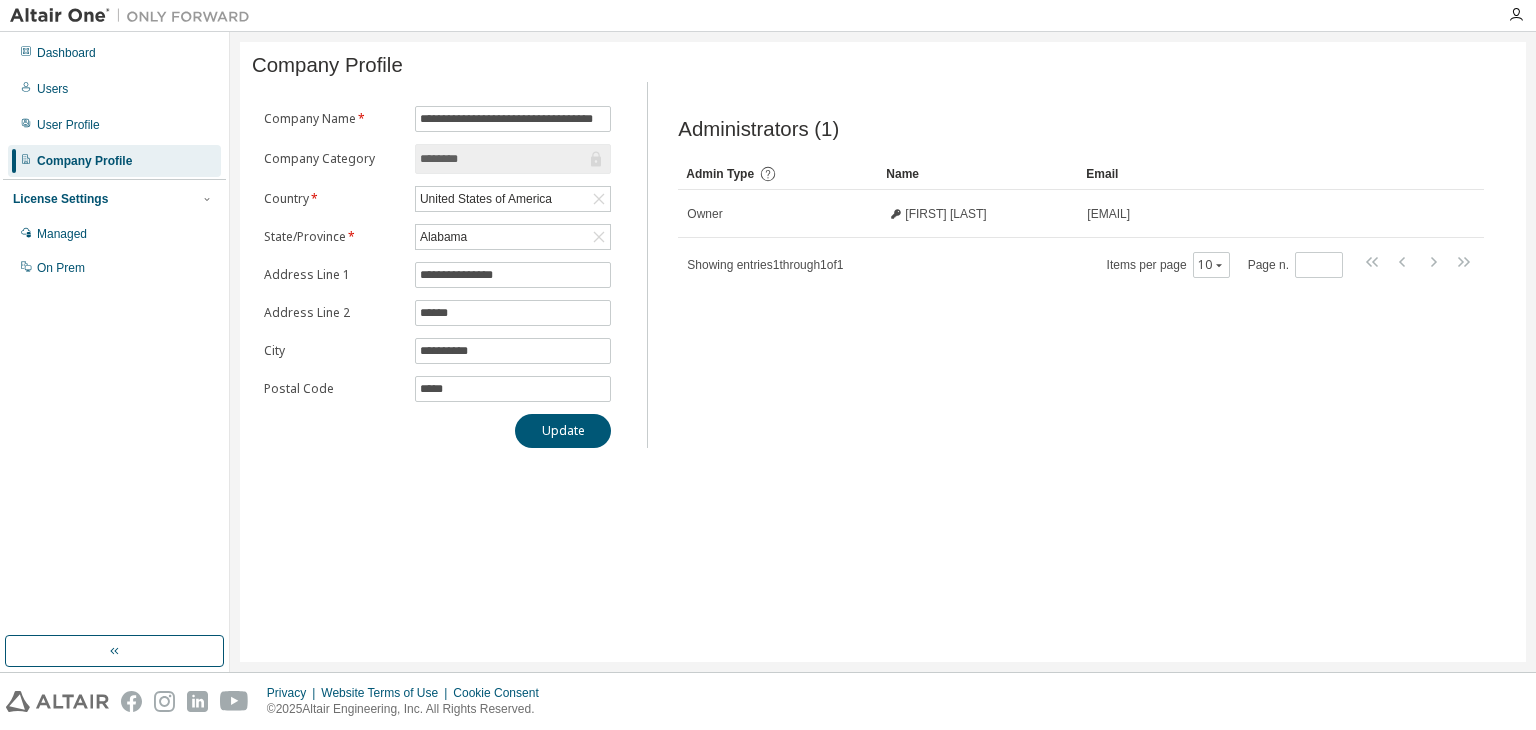 click 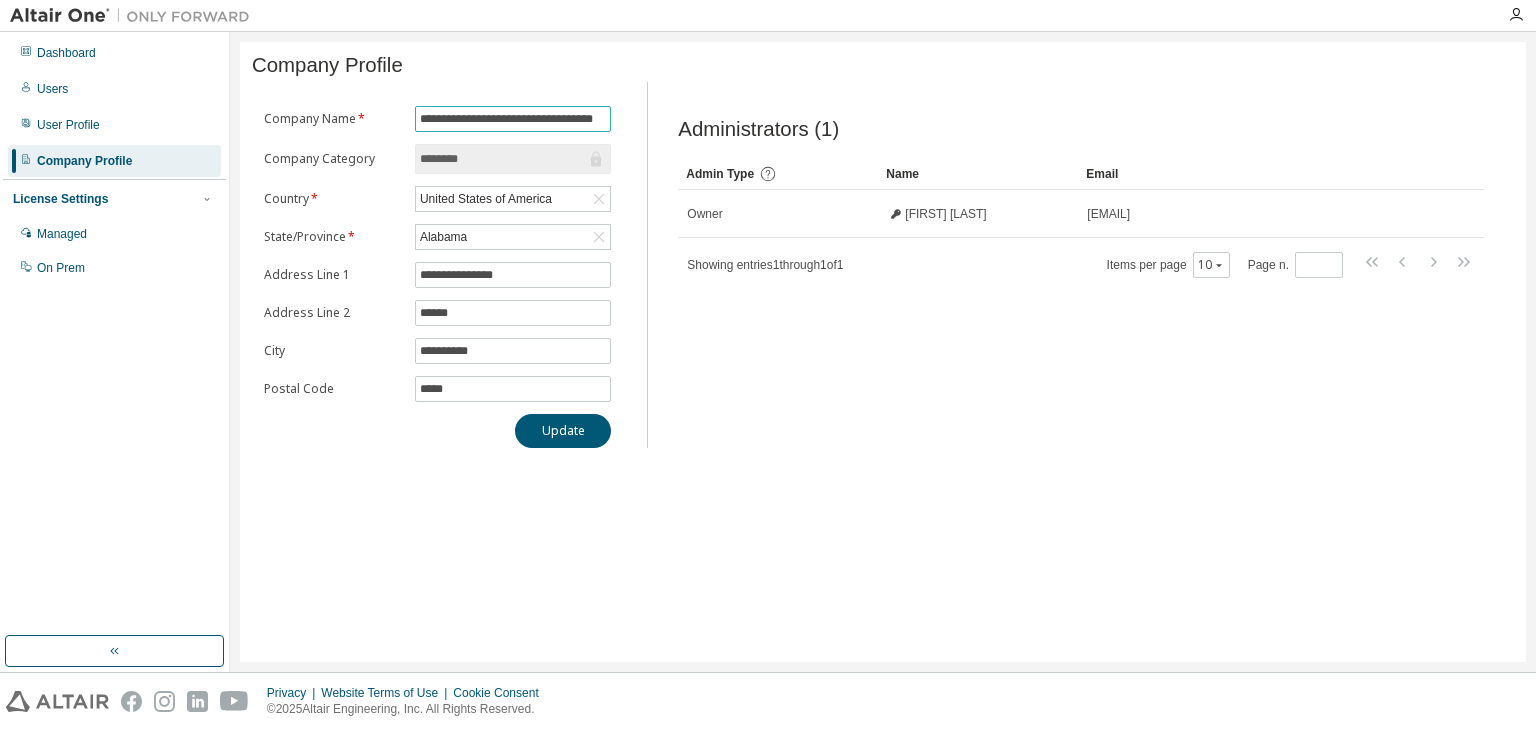 click on "**********" at bounding box center (513, 119) 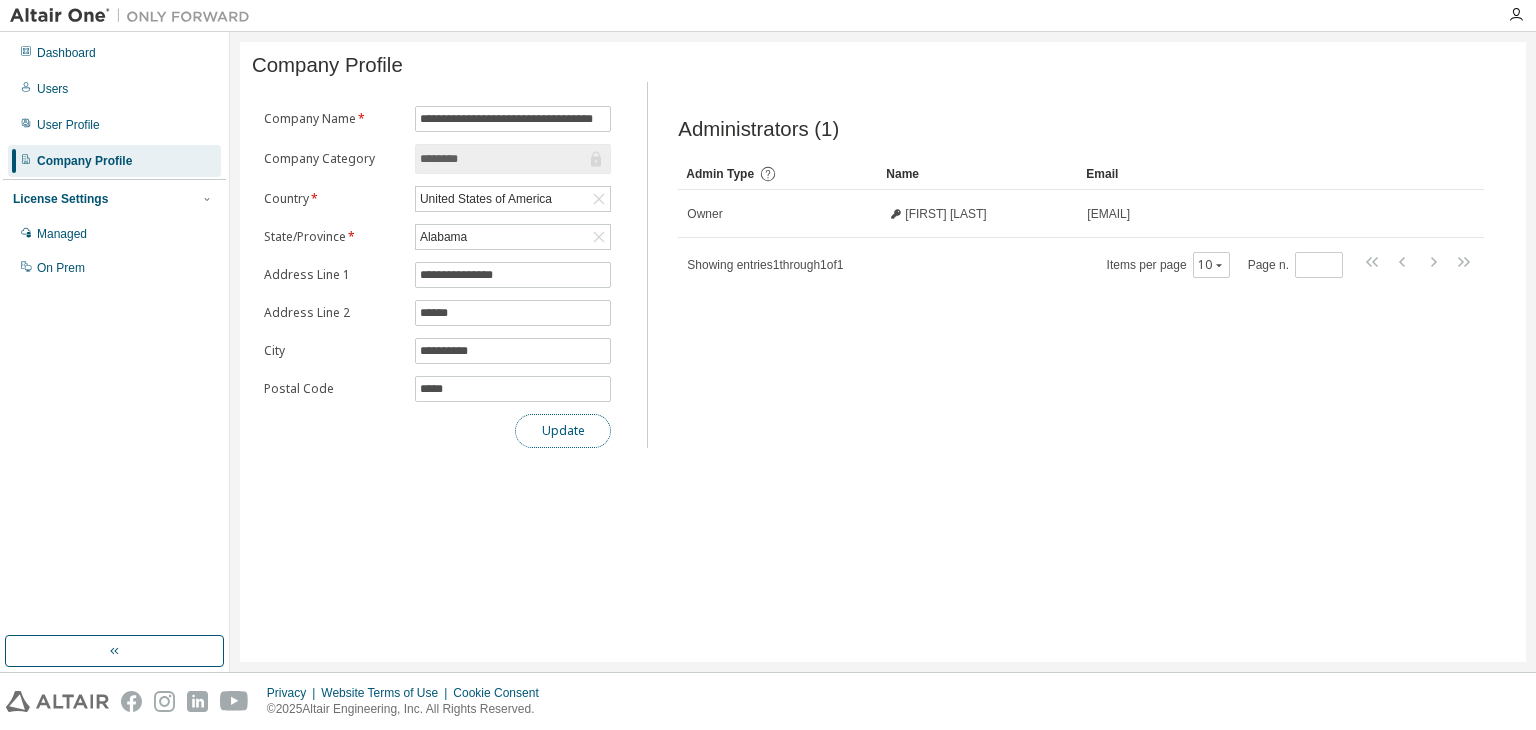 click on "Update" at bounding box center (563, 431) 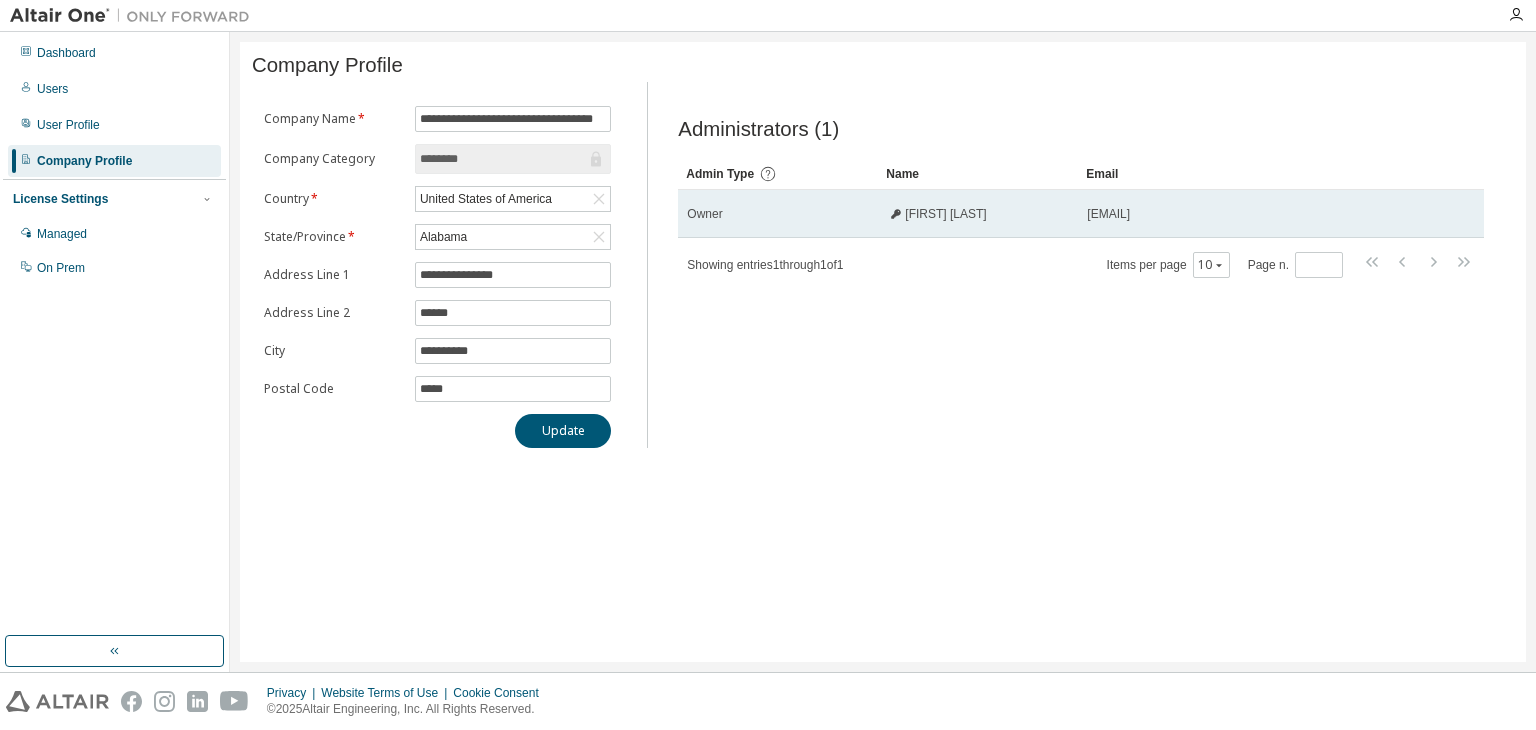click on "[FIRST] [LAST]" at bounding box center (978, 214) 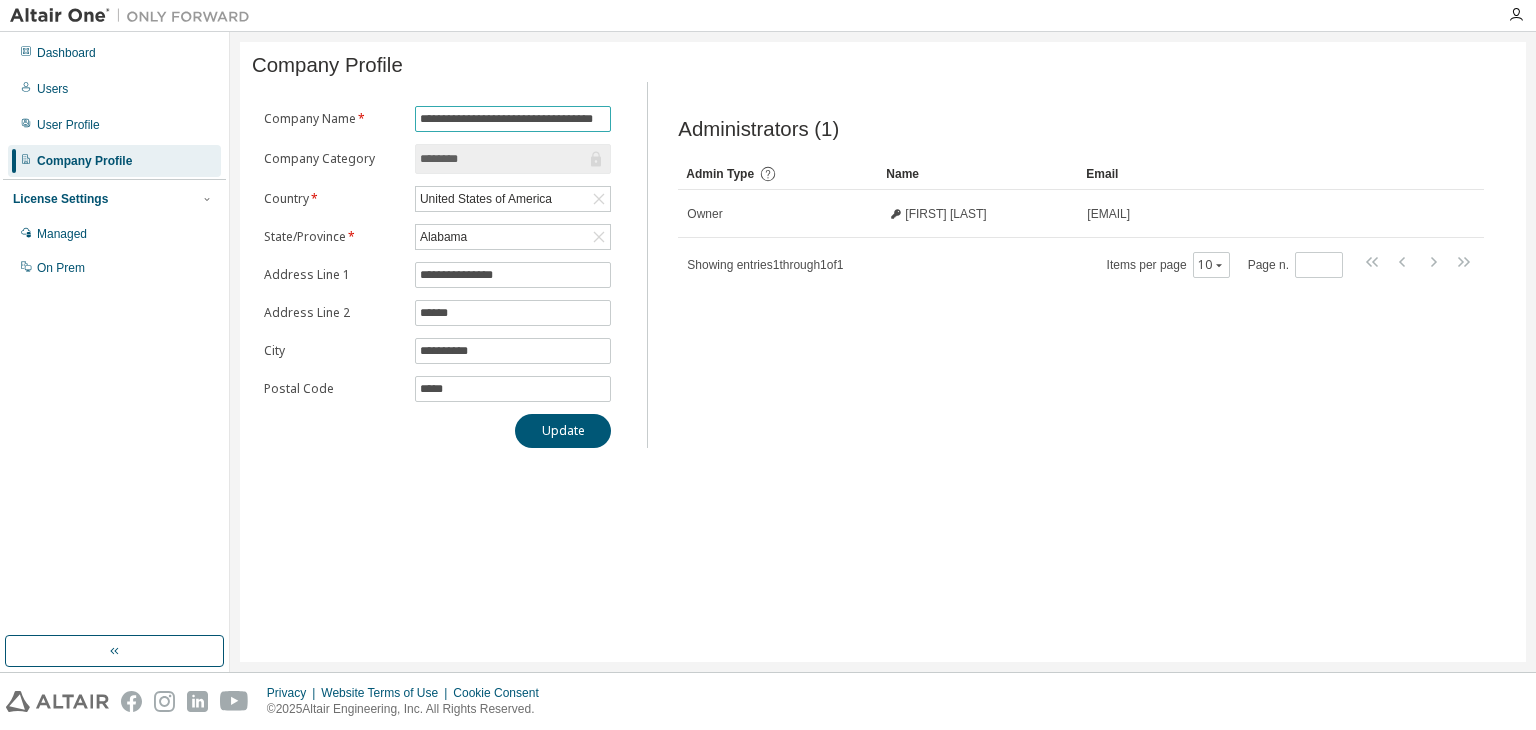 click on "**********" at bounding box center [513, 119] 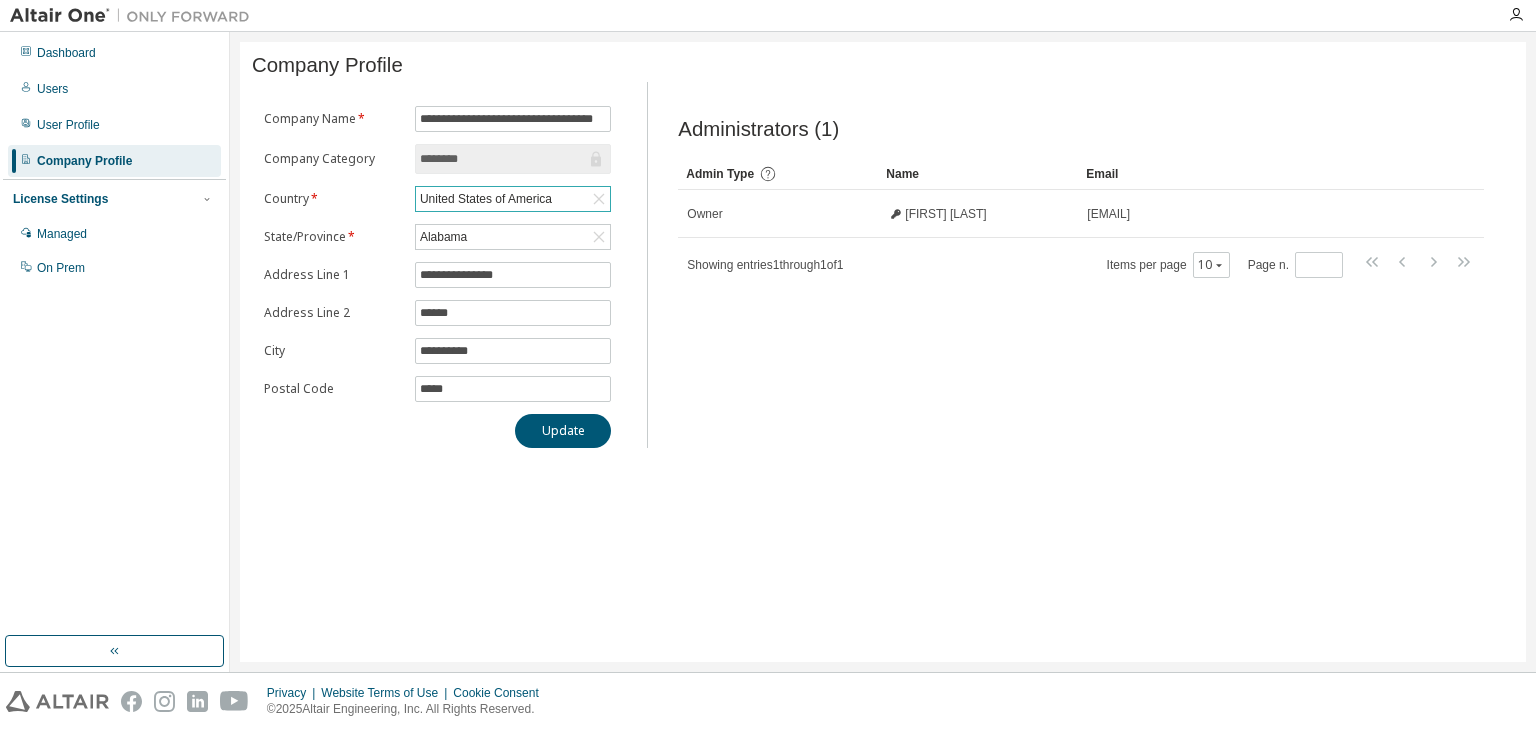 click on "United States of America" at bounding box center (486, 199) 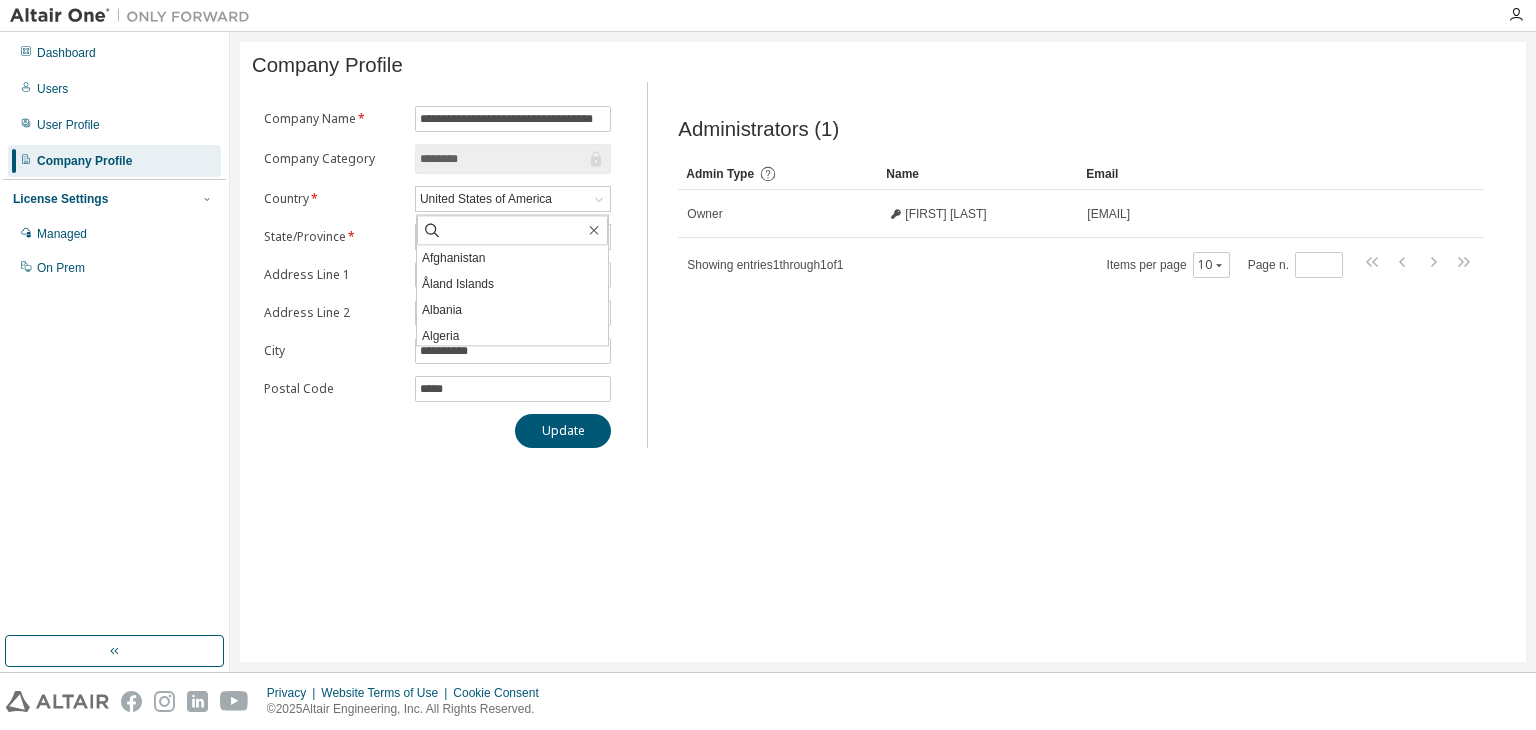 click on "**********" at bounding box center [883, 265] 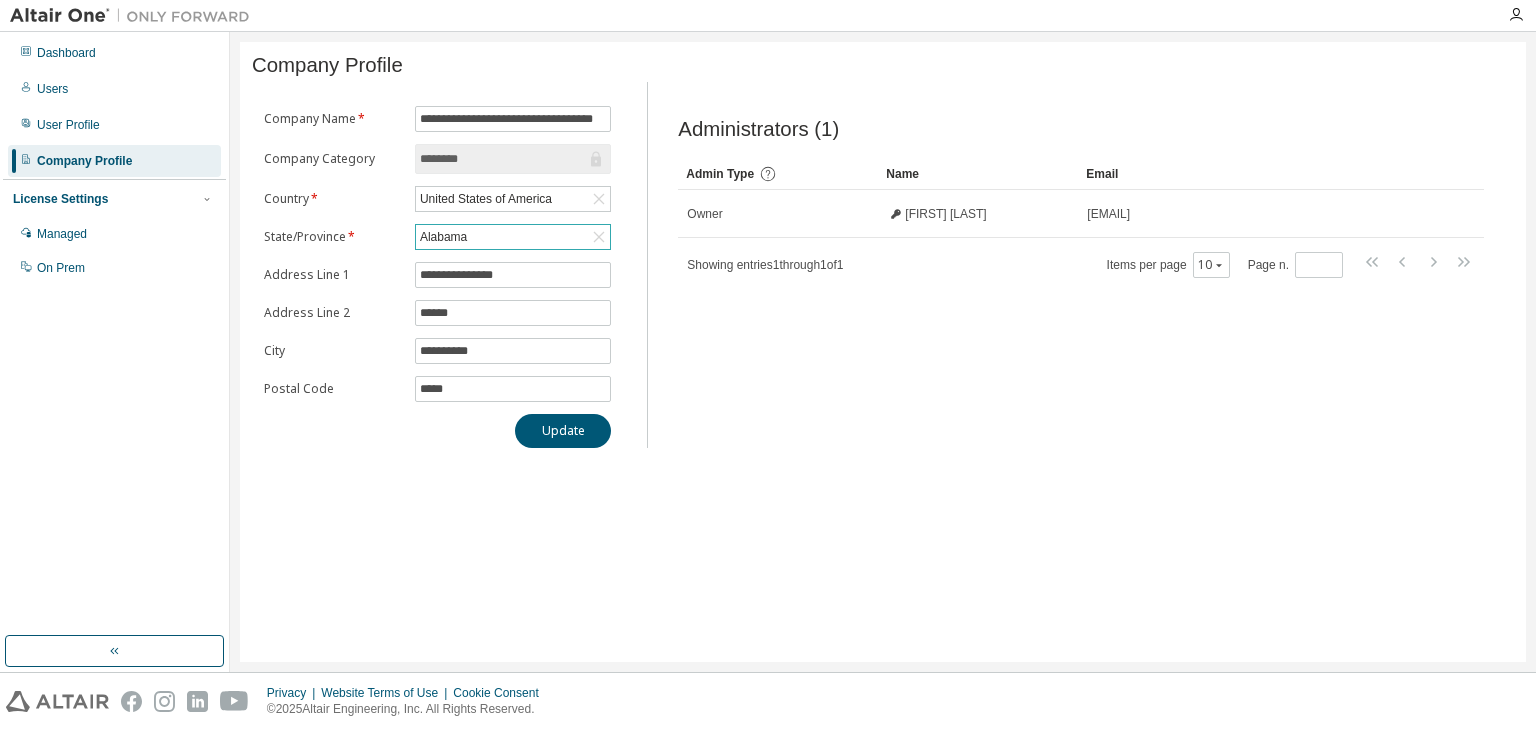 click on "Alabama" at bounding box center [513, 237] 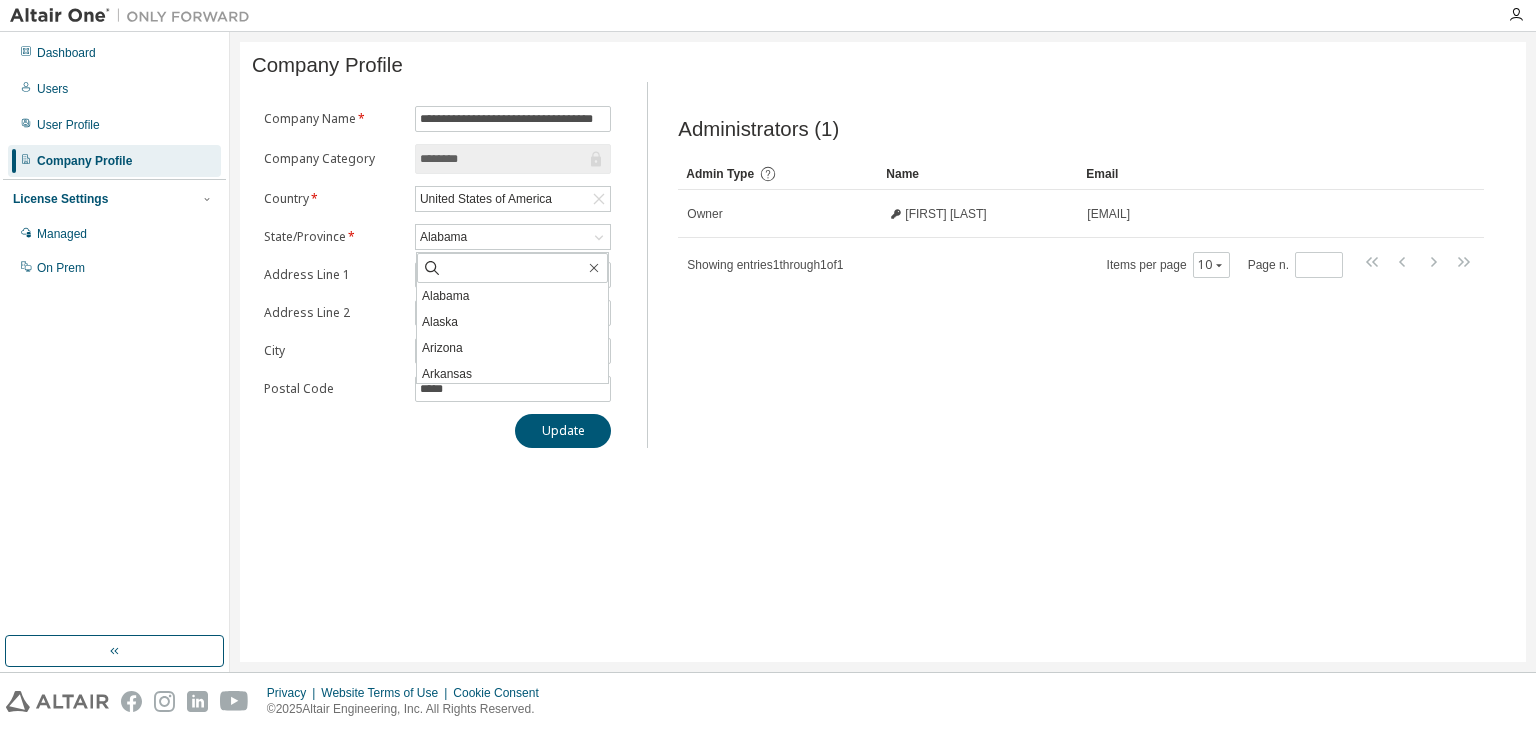 click on "**********" at bounding box center (437, 277) 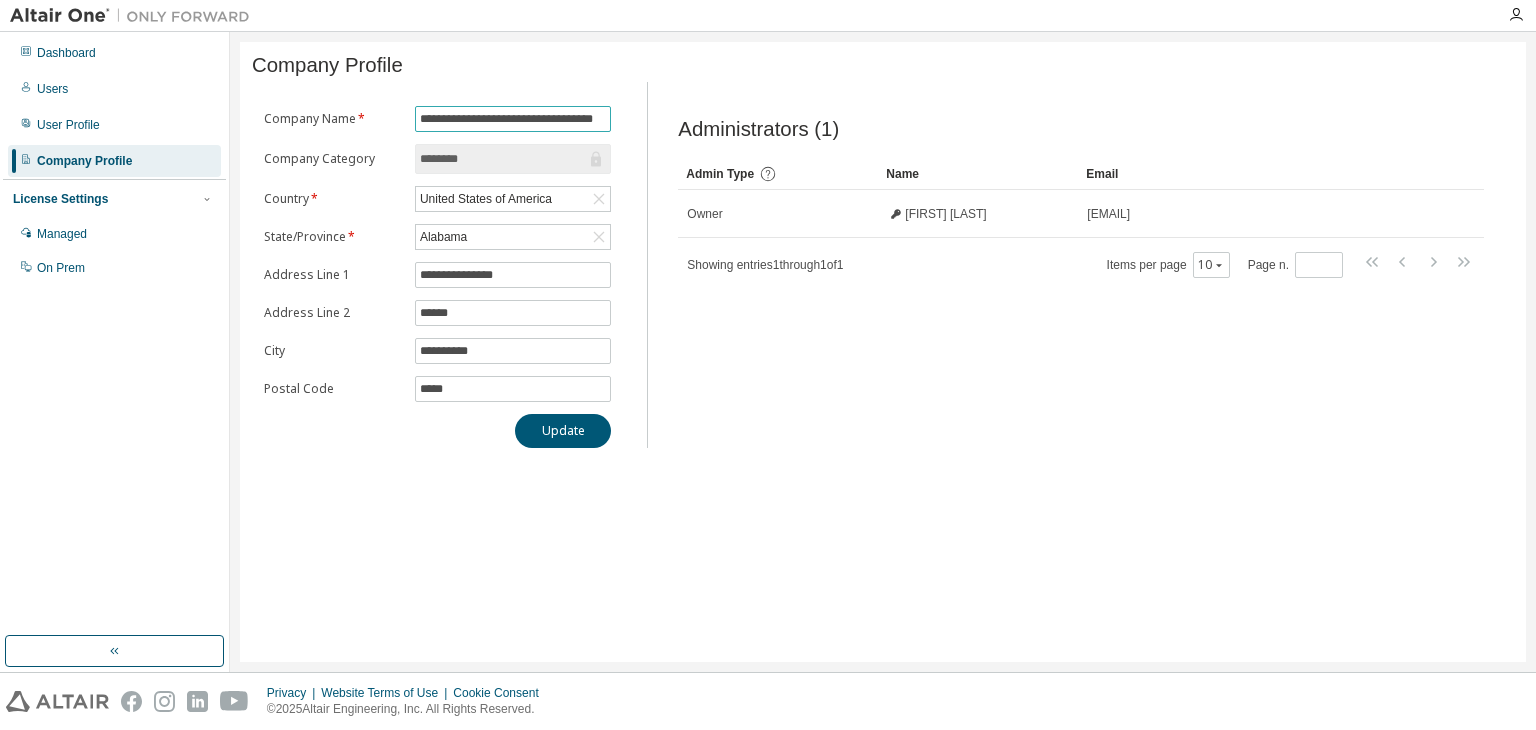 click on "**********" at bounding box center [513, 119] 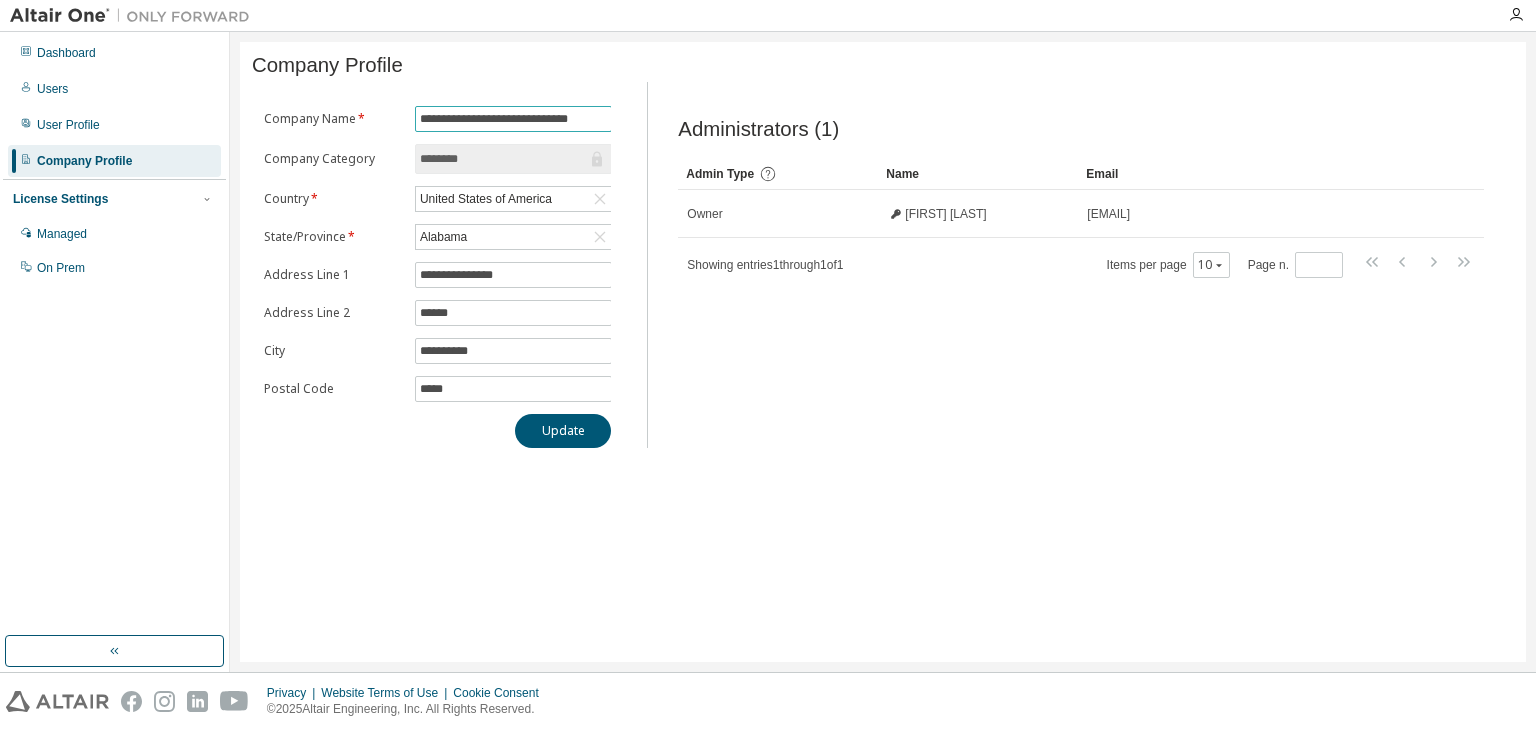scroll, scrollTop: 0, scrollLeft: 0, axis: both 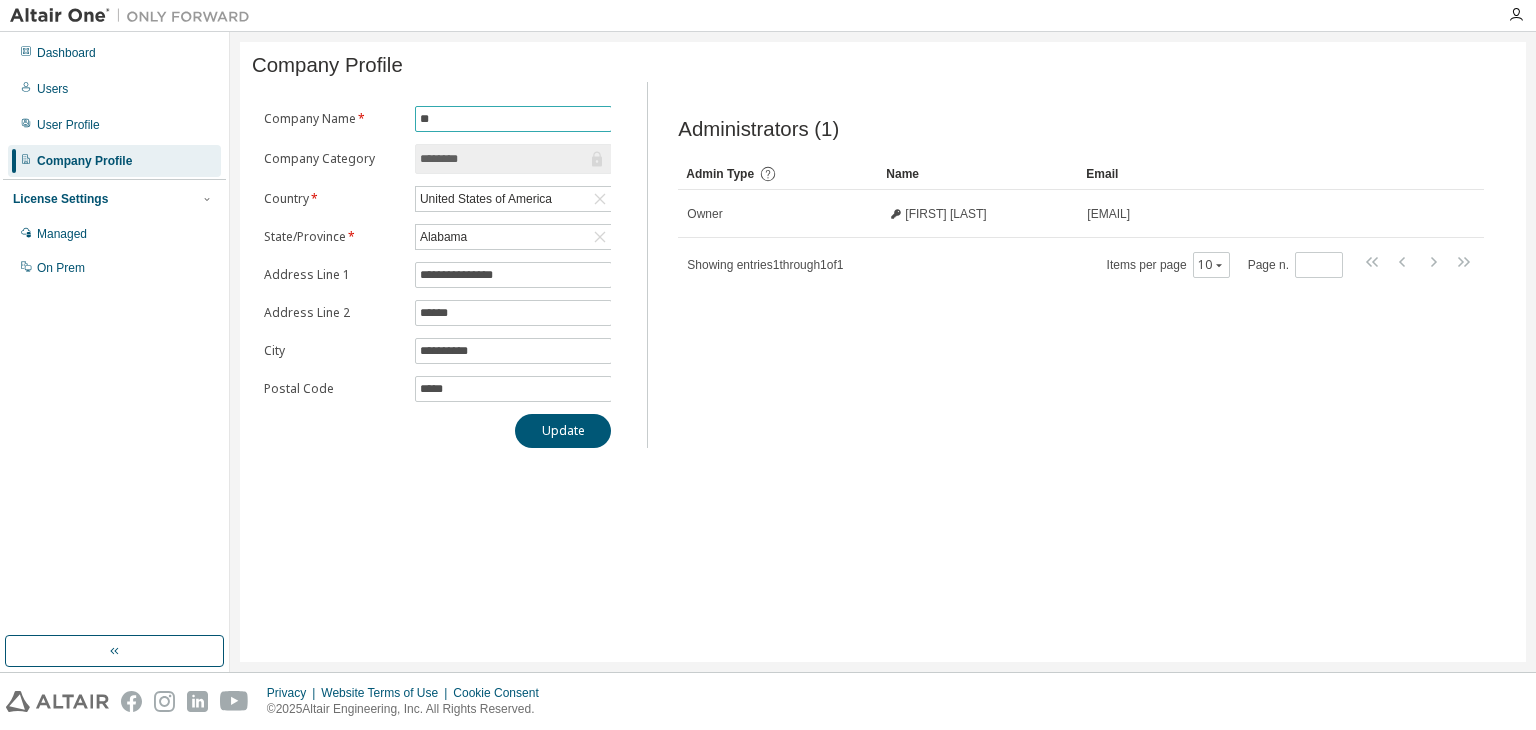 type on "*" 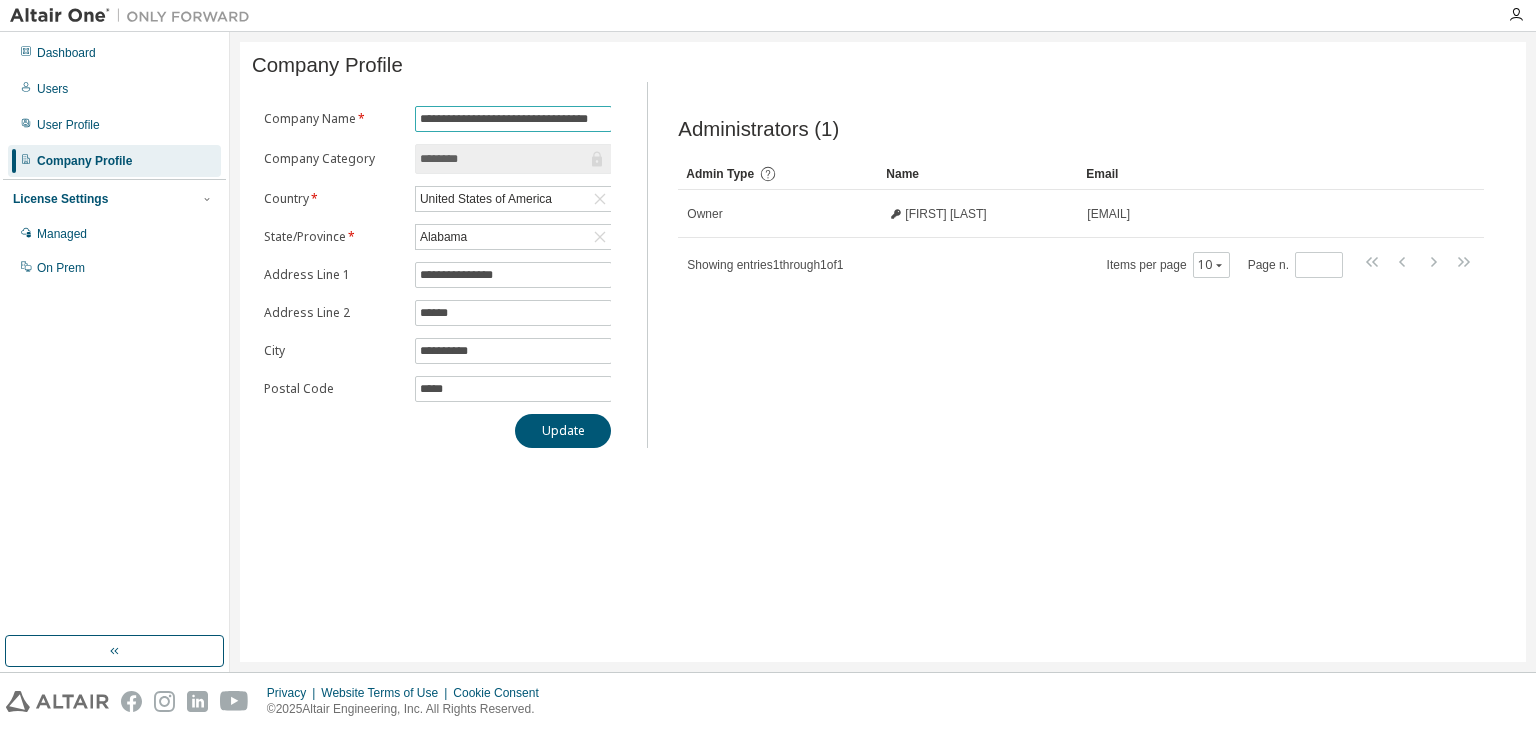 type on "**********" 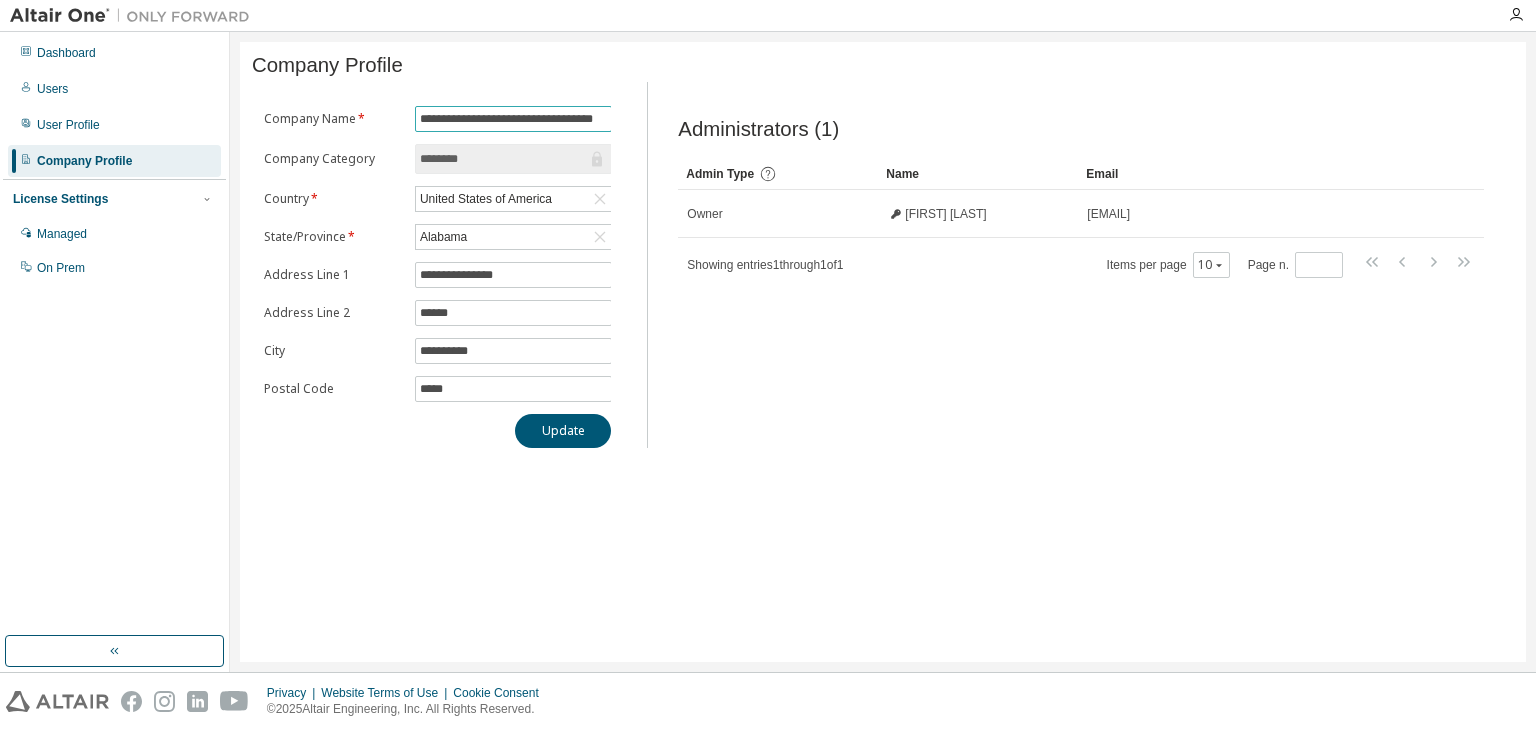 scroll, scrollTop: 0, scrollLeft: 24, axis: horizontal 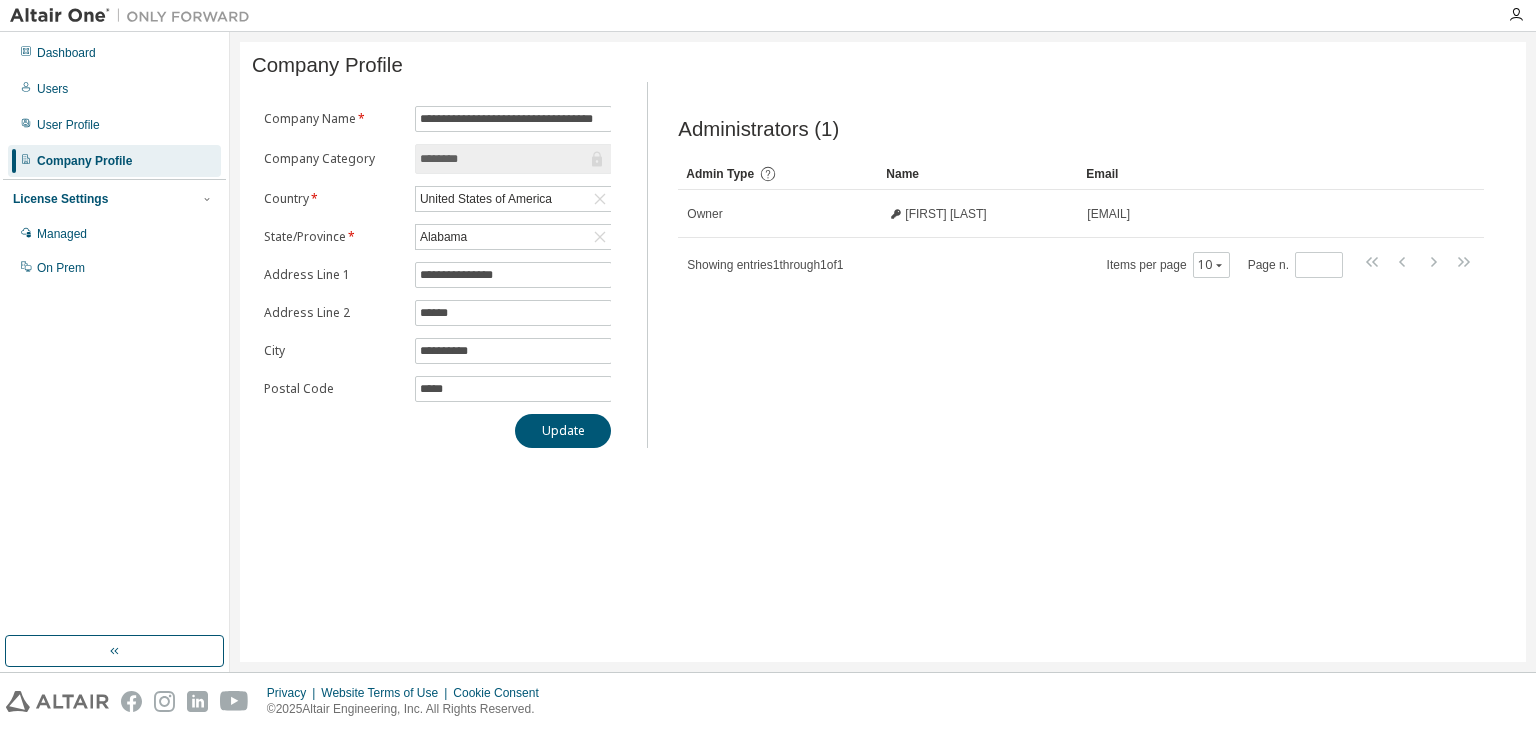 click on "Administrators (1) Clear Load Save Save As Field Operator Value Select filter Select operand Add criteria Search Admin Type Name Email Owner [FIRST] [LAST] [EMAIL] Showing entries  1  through  1  of  1 Items per page 10 Page n. *" at bounding box center [1081, 271] 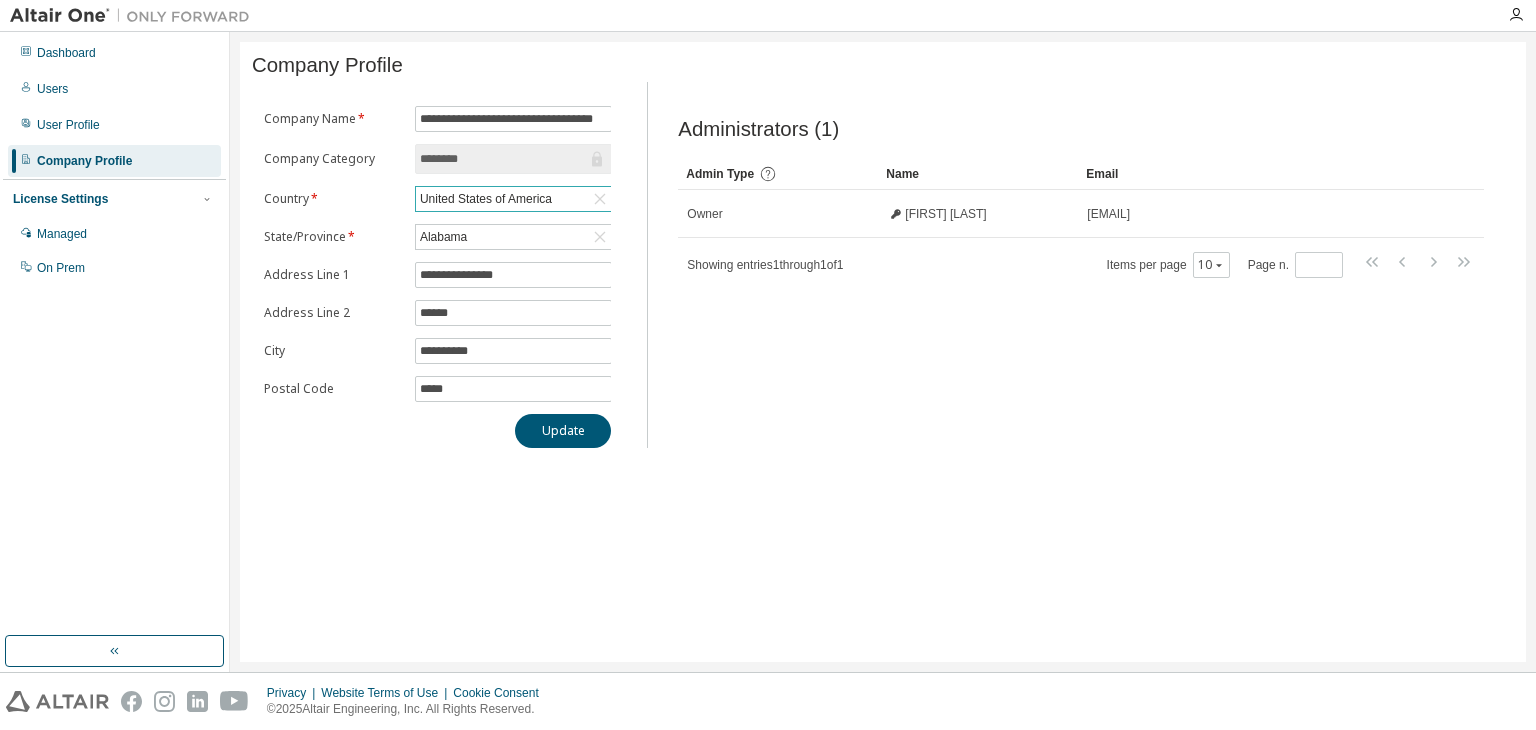 click on "United States of America" at bounding box center [486, 199] 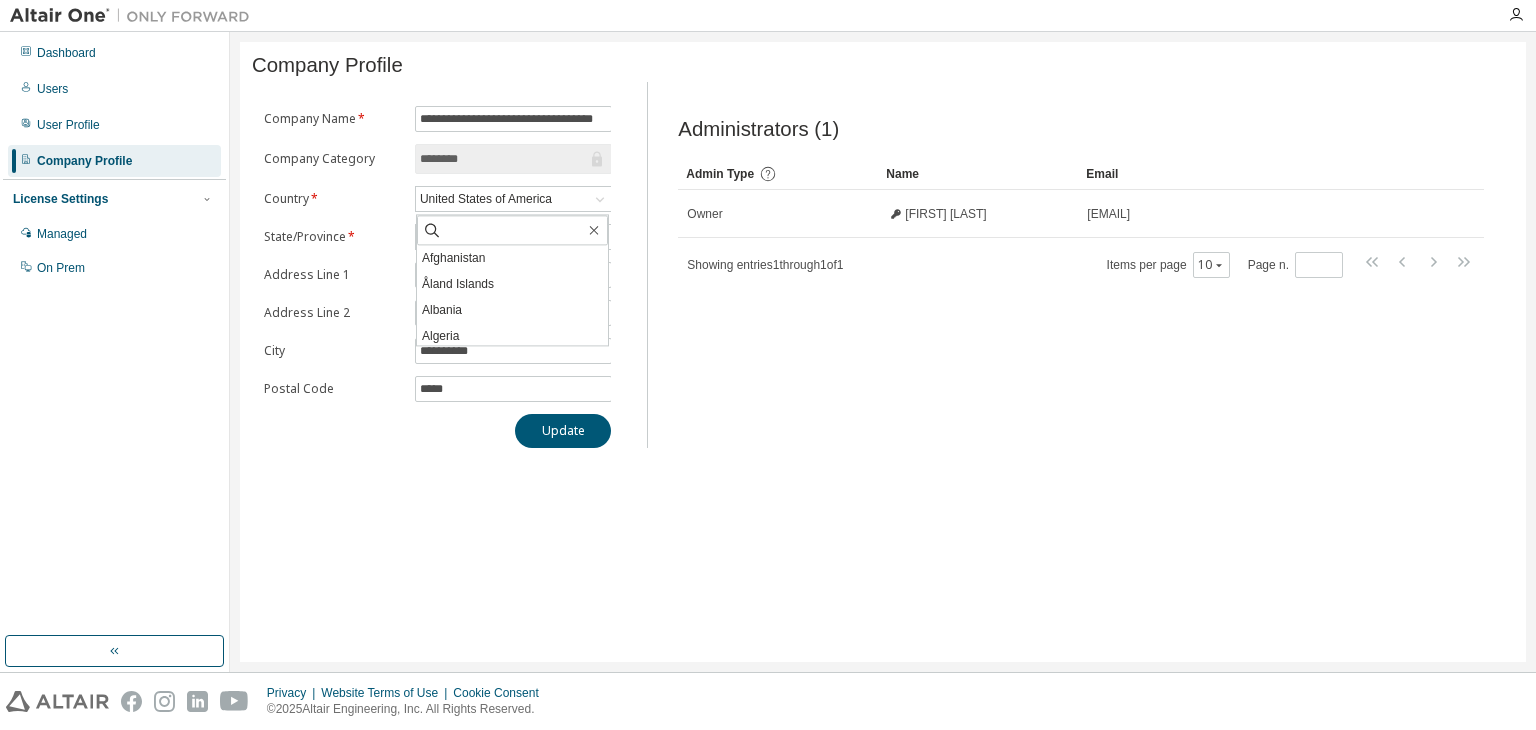click on "Administrators (1) Clear Load Save Save As Field Operator Value Select filter Select operand Add criteria Search Admin Type Name Email Owner [FIRST] [LAST] [EMAIL] Showing entries  1  through  1  of  1 Items per page 10 Page n. *" at bounding box center (1081, 271) 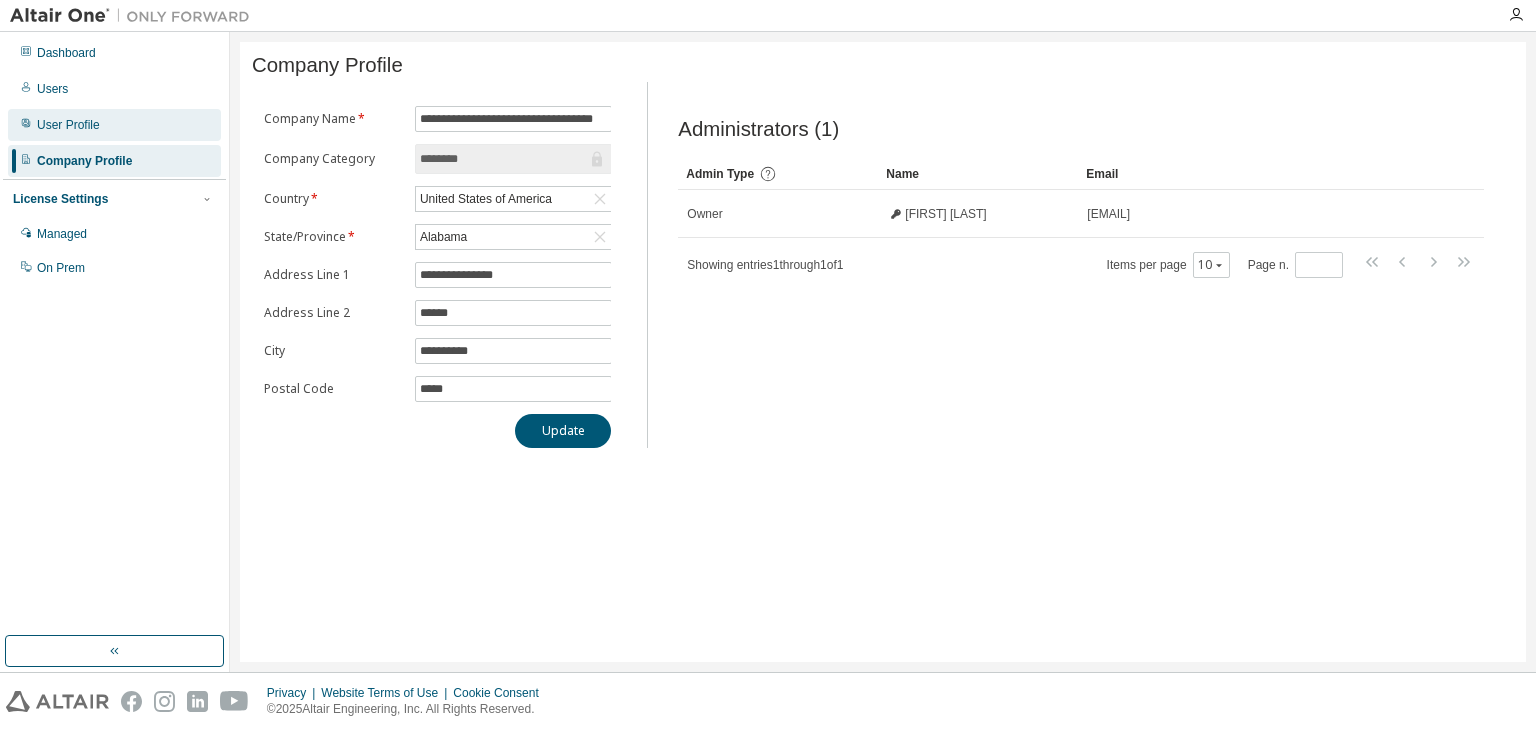 click on "User Profile" at bounding box center [68, 125] 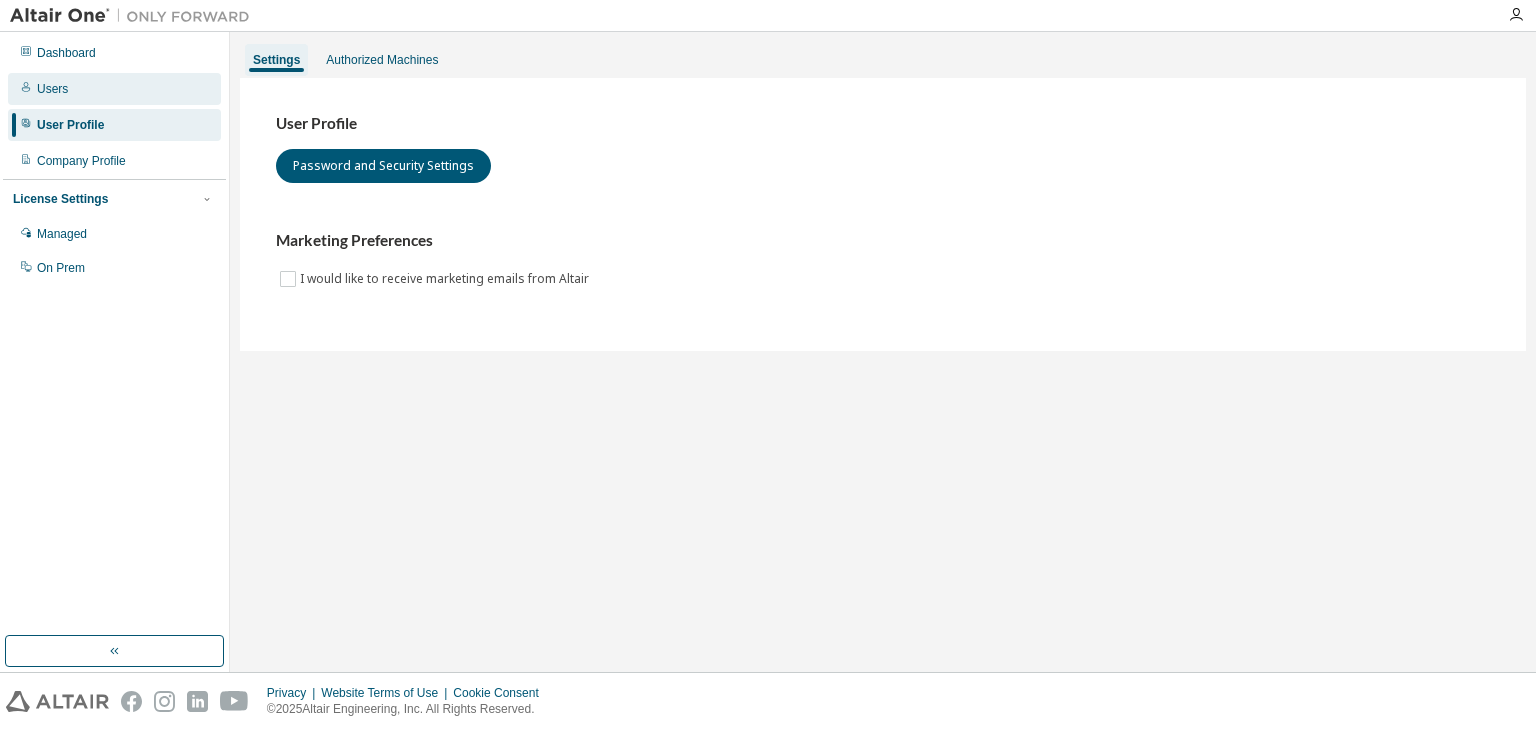 click on "Users" at bounding box center [114, 89] 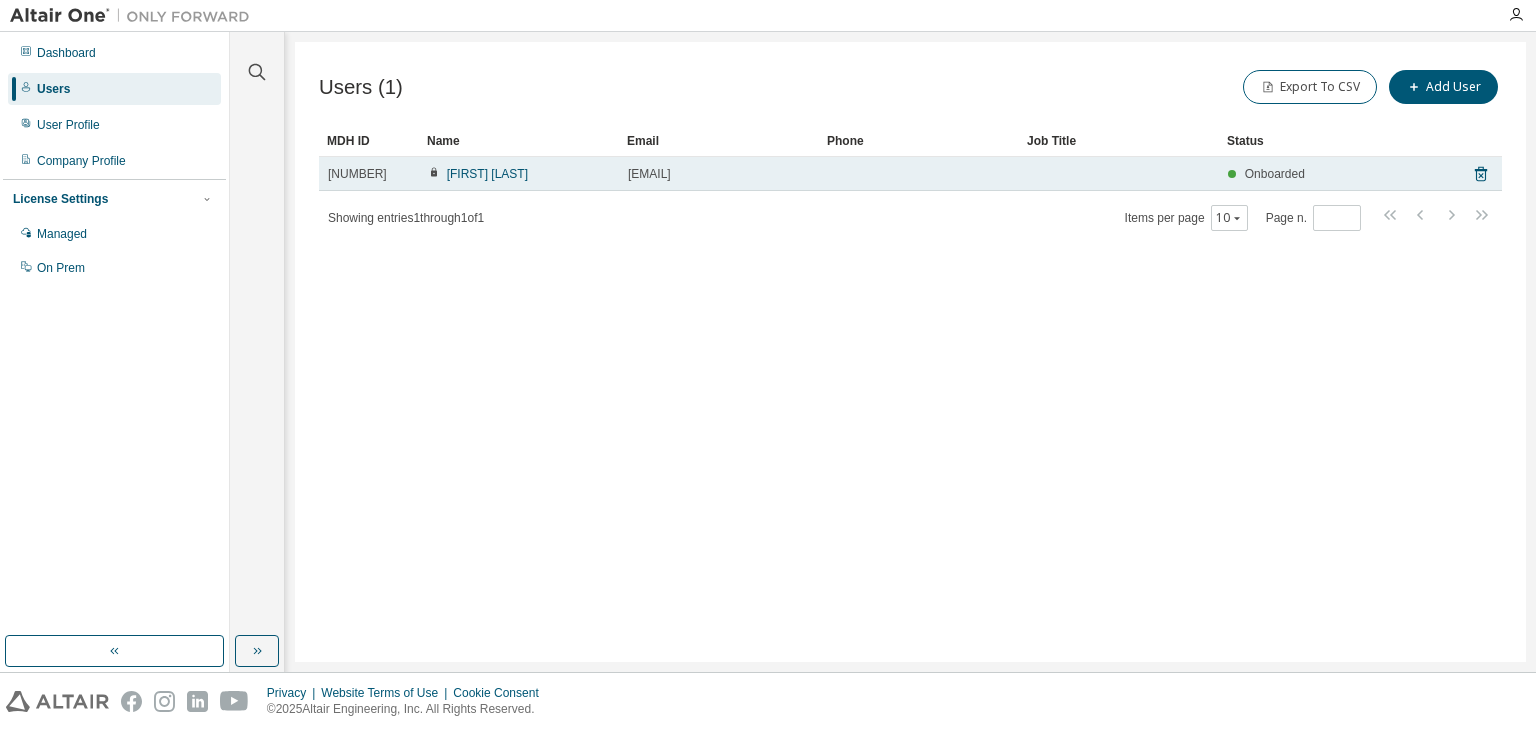 click on "[FIRST] [LAST]" at bounding box center [519, 174] 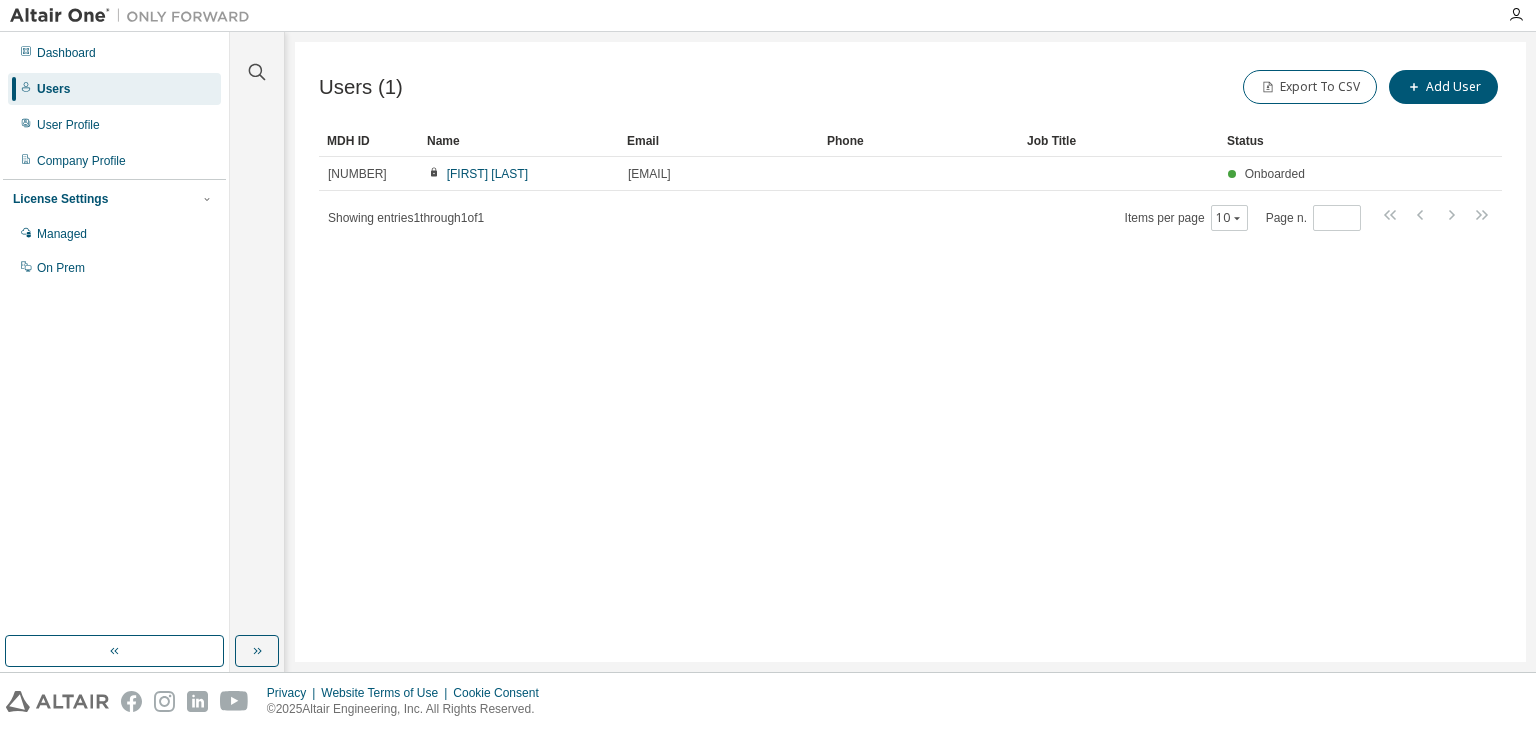 drag, startPoint x: 584, startPoint y: 173, endPoint x: 505, endPoint y: 299, distance: 148.71785 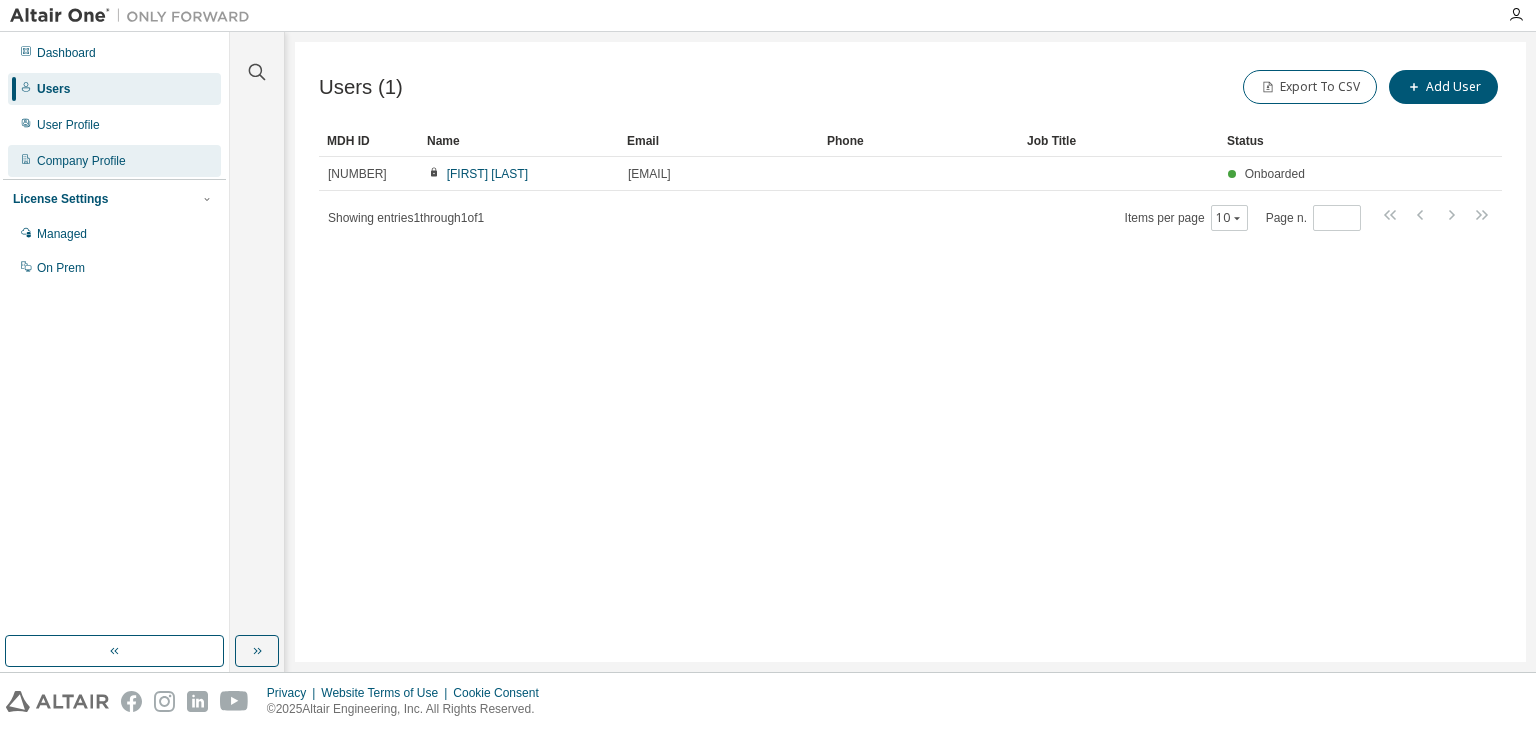 click on "Company Profile" at bounding box center [81, 161] 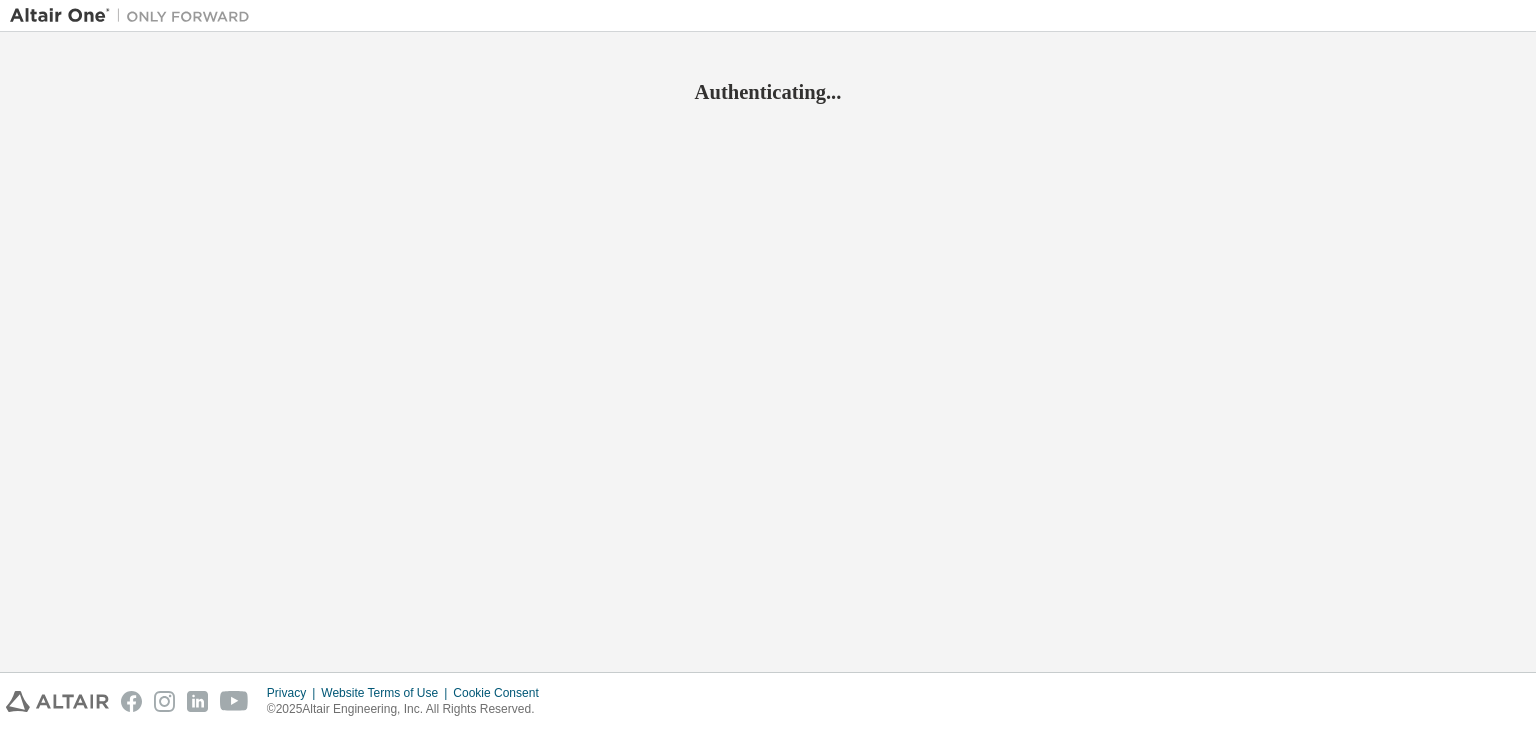 scroll, scrollTop: 0, scrollLeft: 0, axis: both 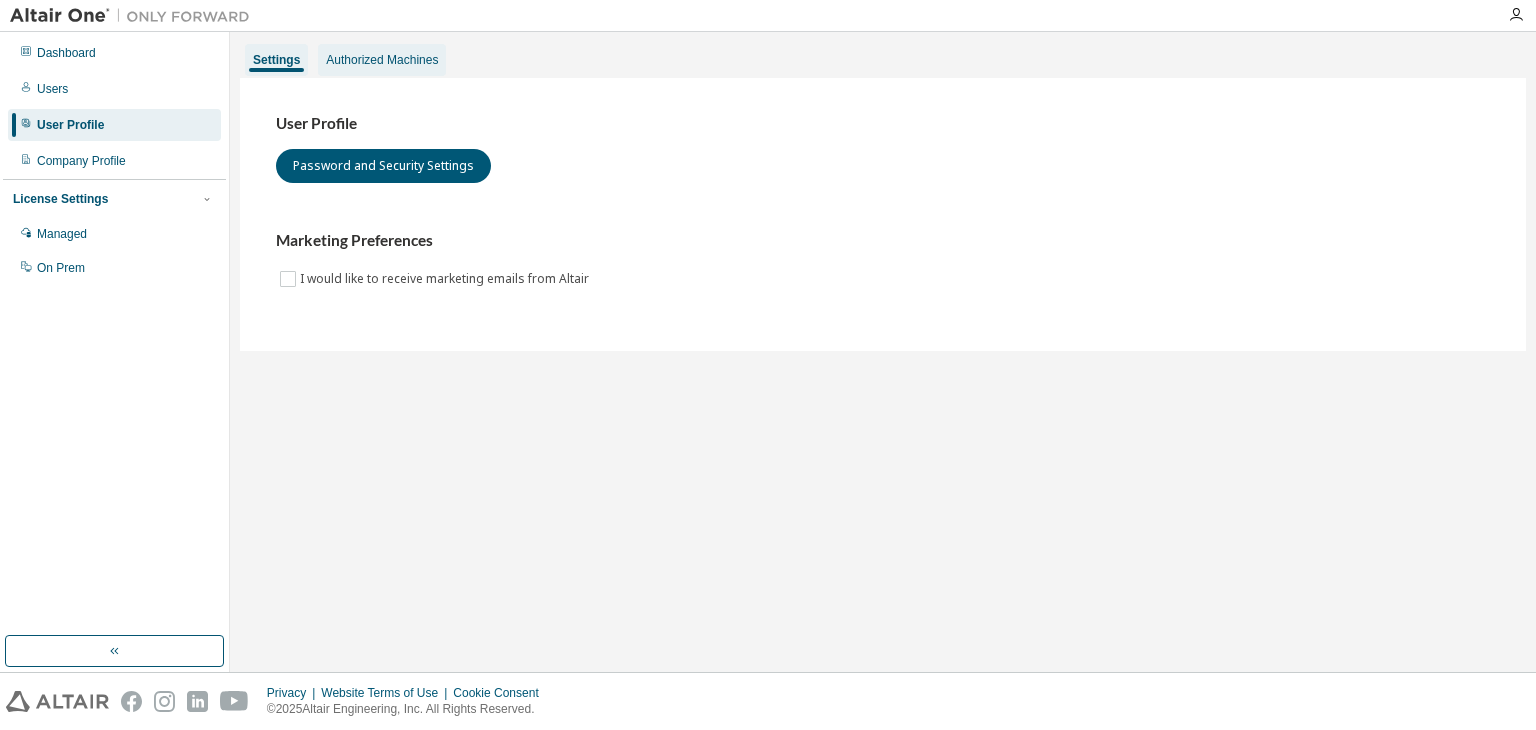 click on "Authorized Machines" at bounding box center [382, 60] 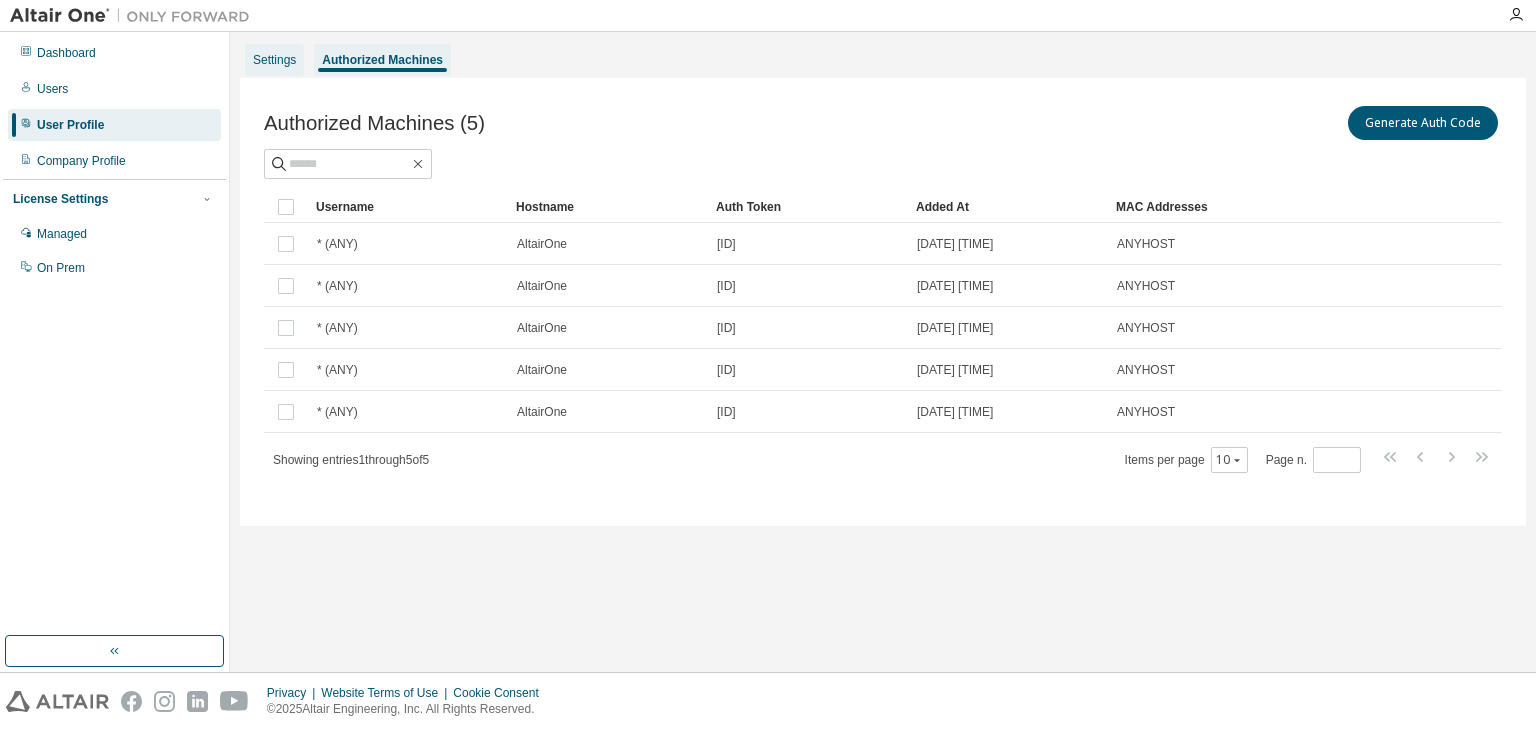click on "Settings" at bounding box center [274, 60] 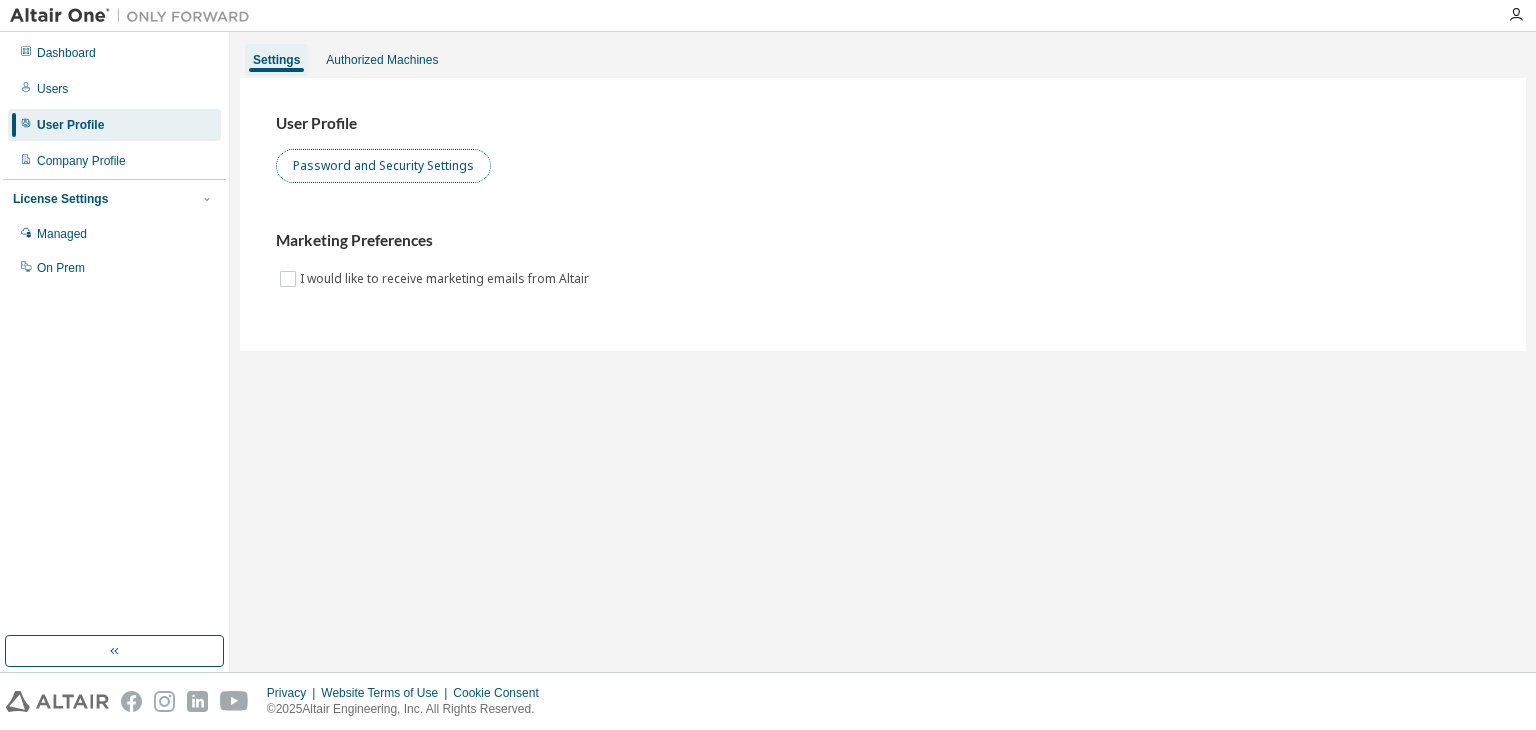 click on "Password and Security Settings" at bounding box center [383, 166] 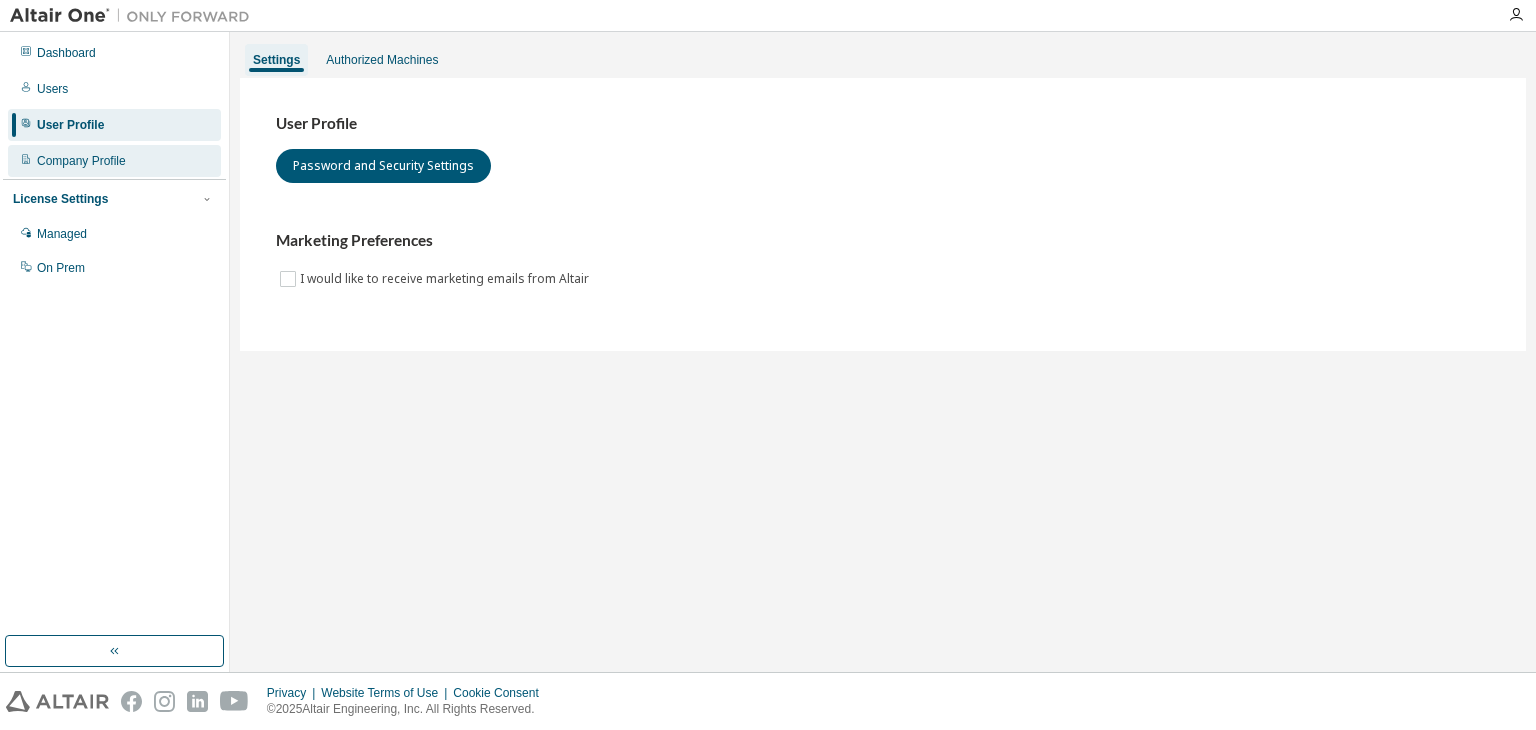 click on "Company Profile" at bounding box center [81, 161] 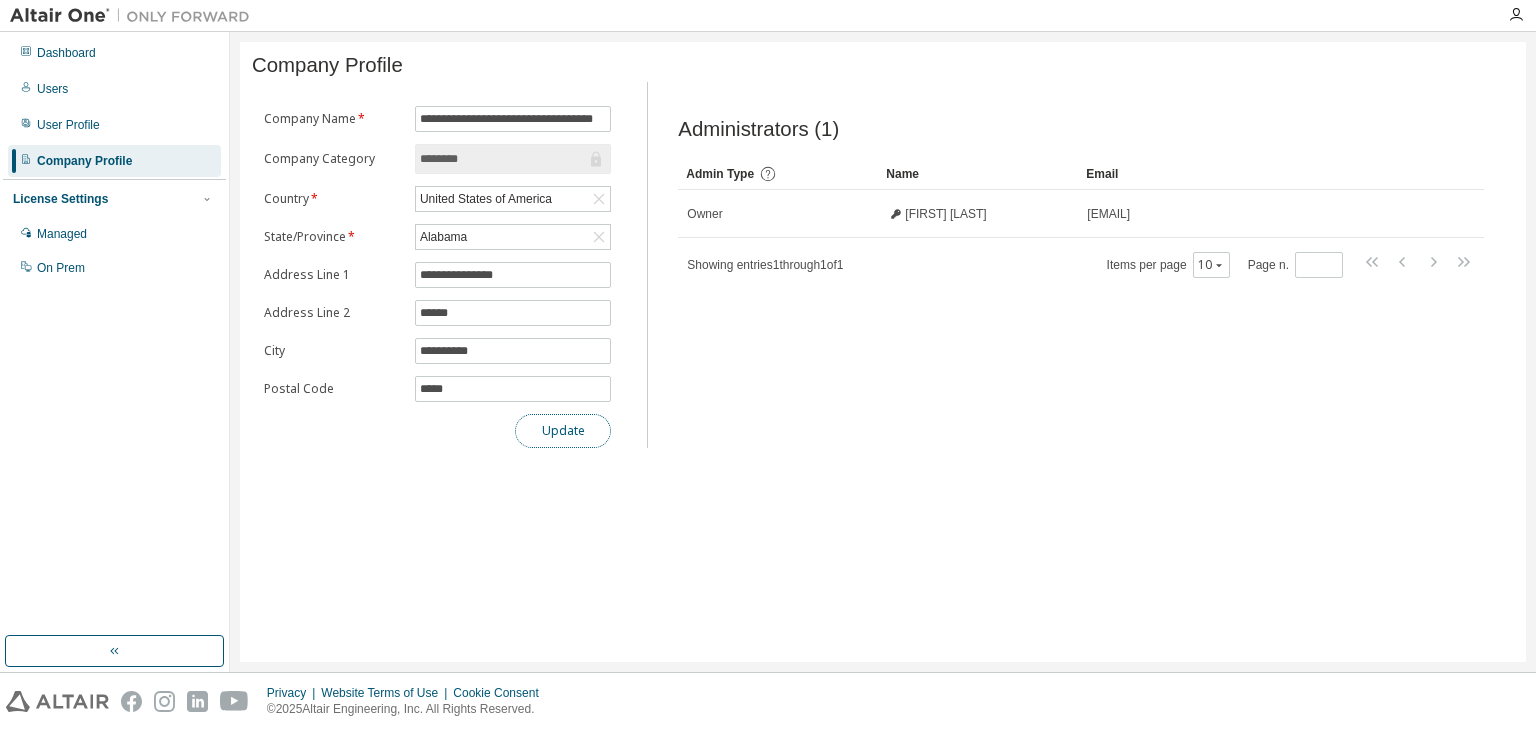 click on "Update" at bounding box center (563, 431) 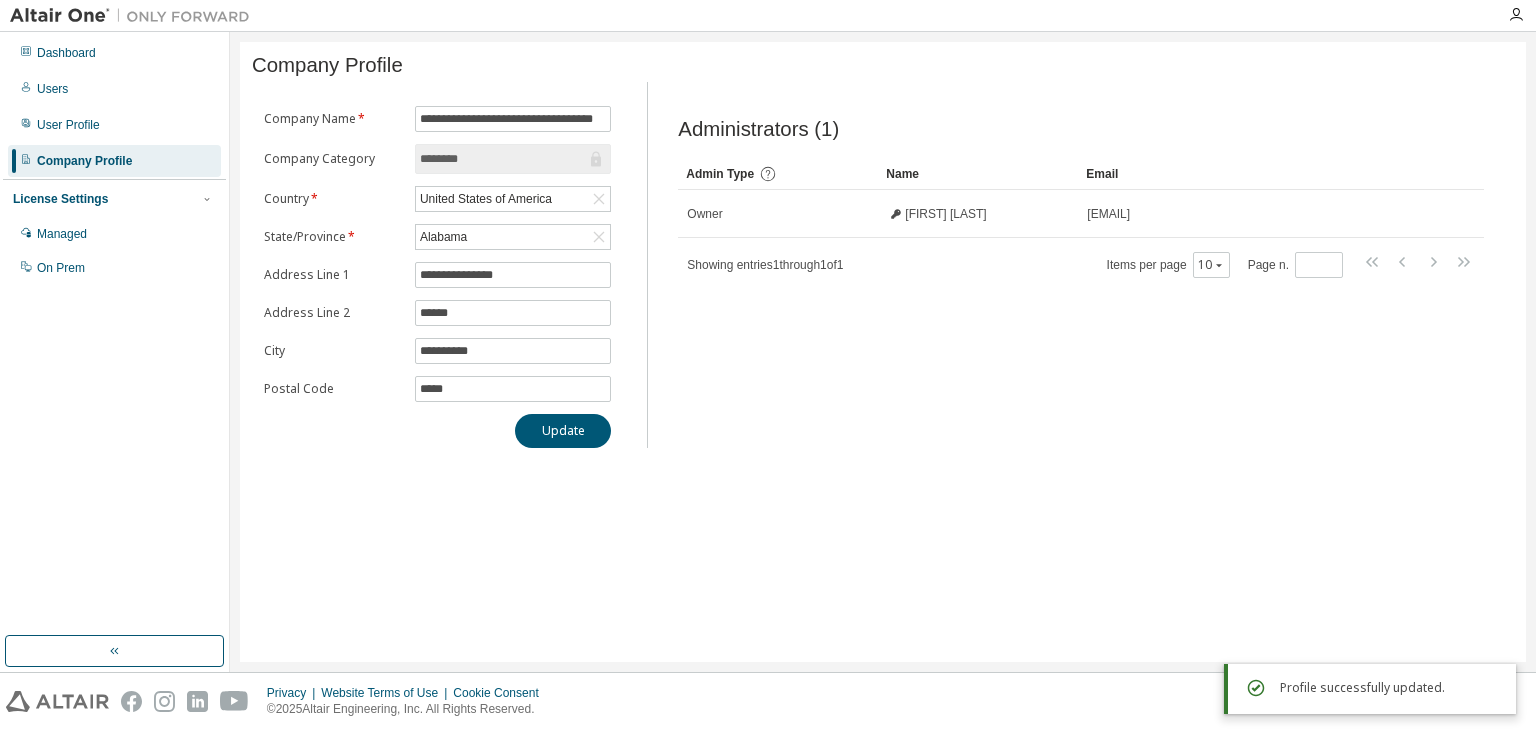 click 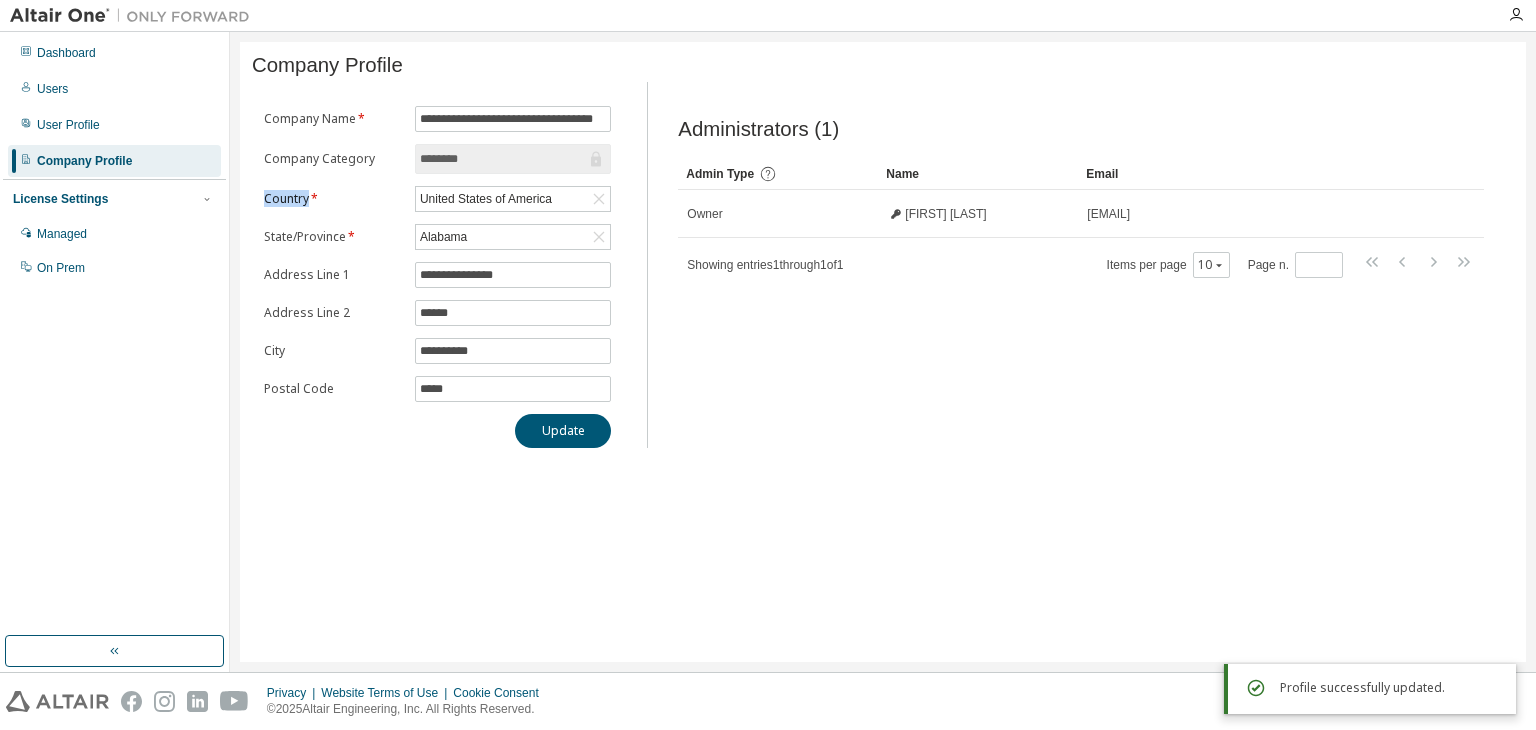 click 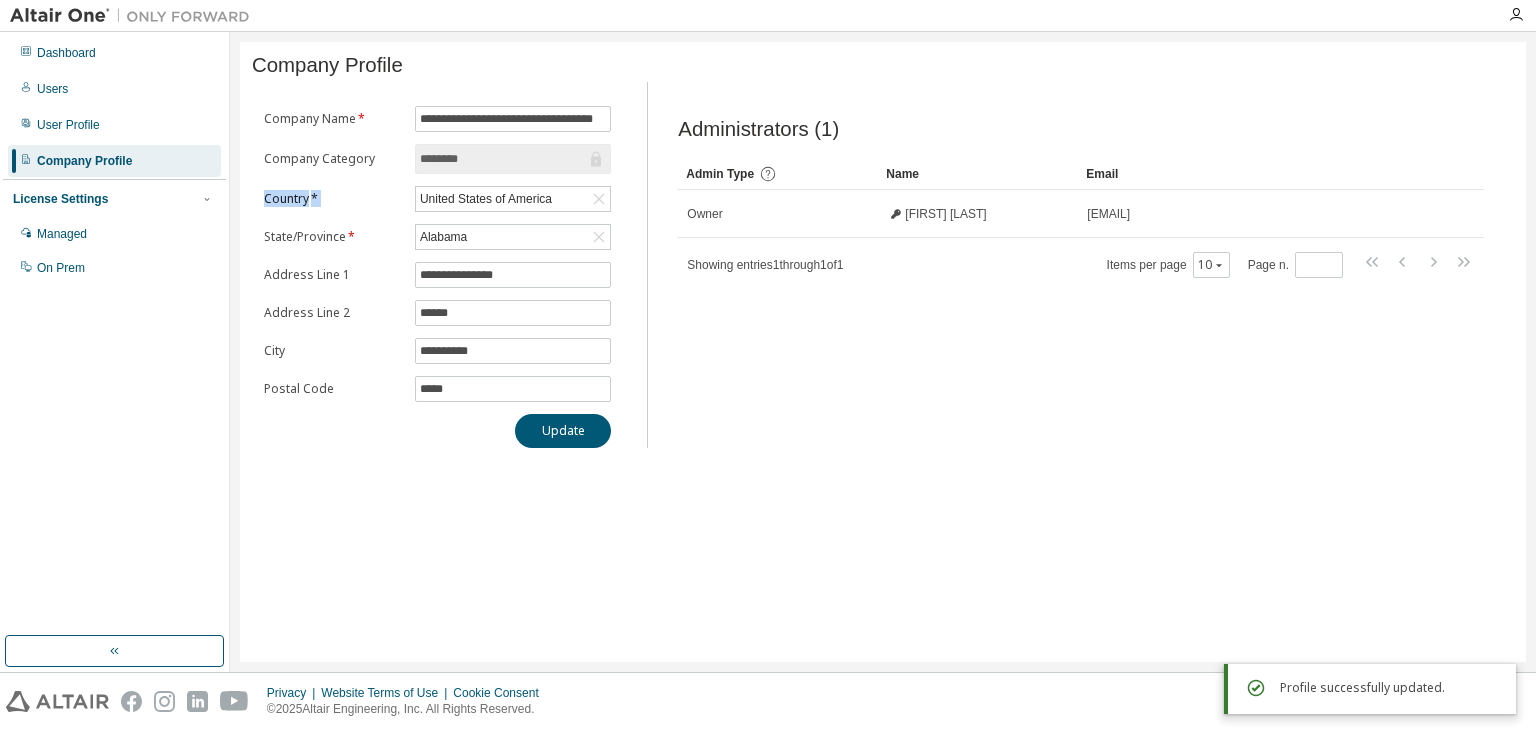 click 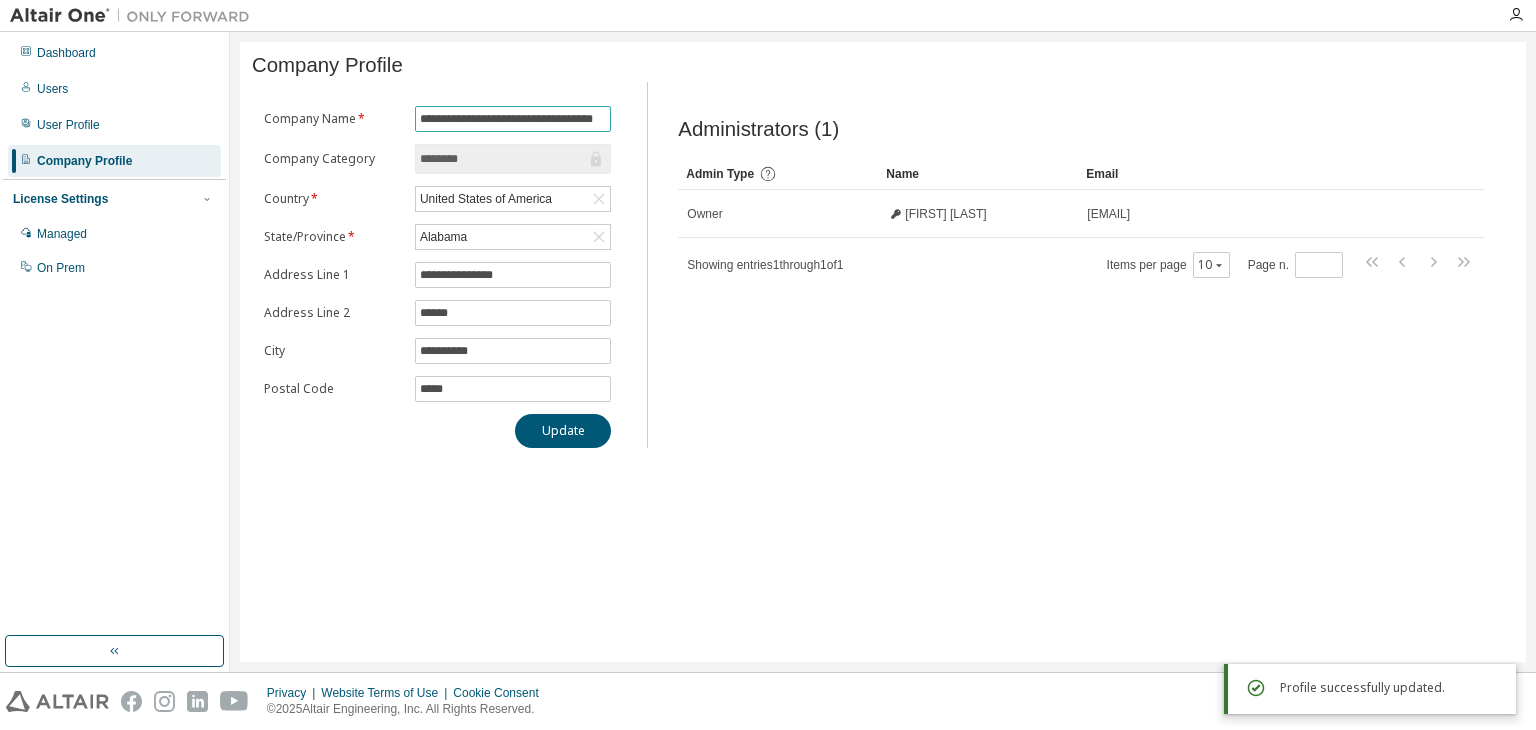 click on "**********" at bounding box center (513, 119) 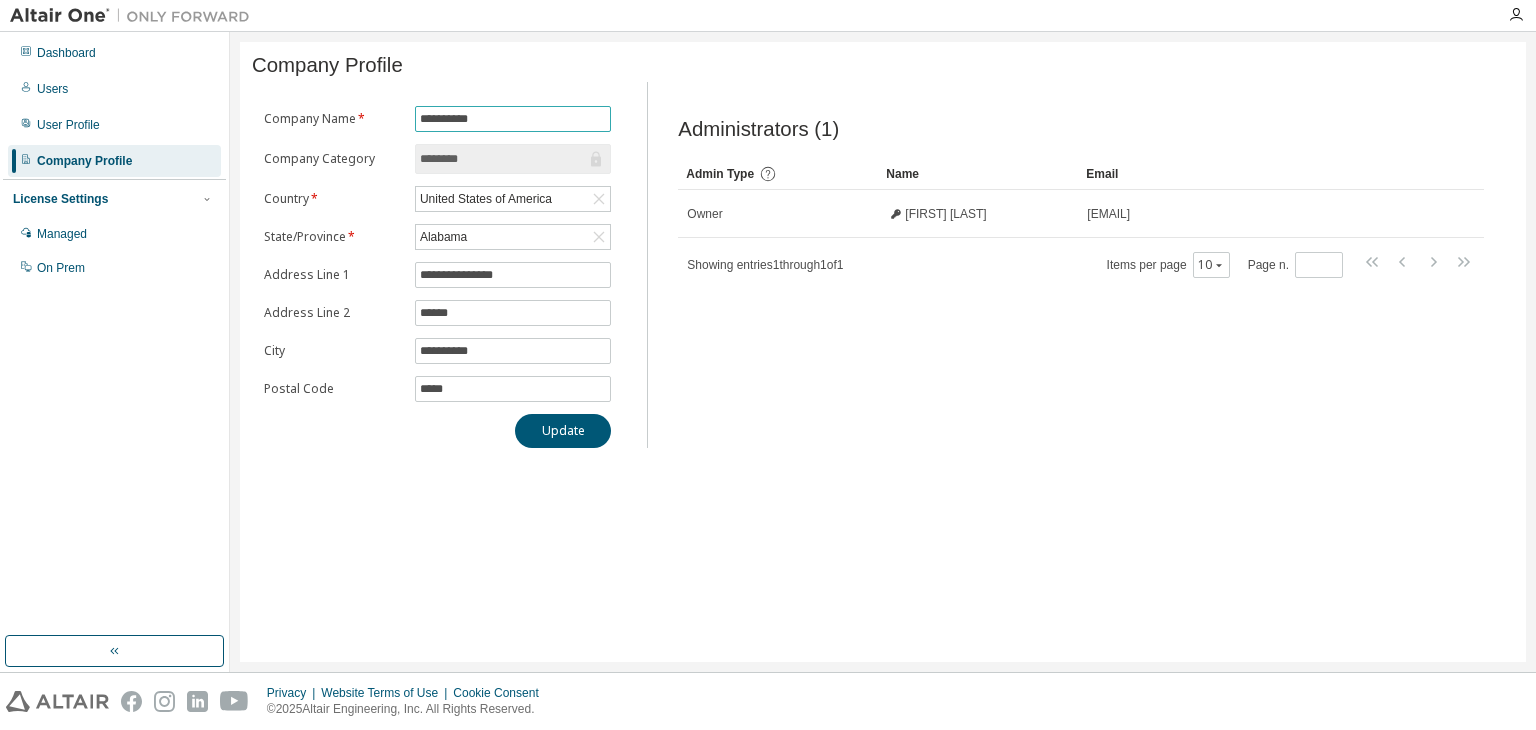 type on "**********" 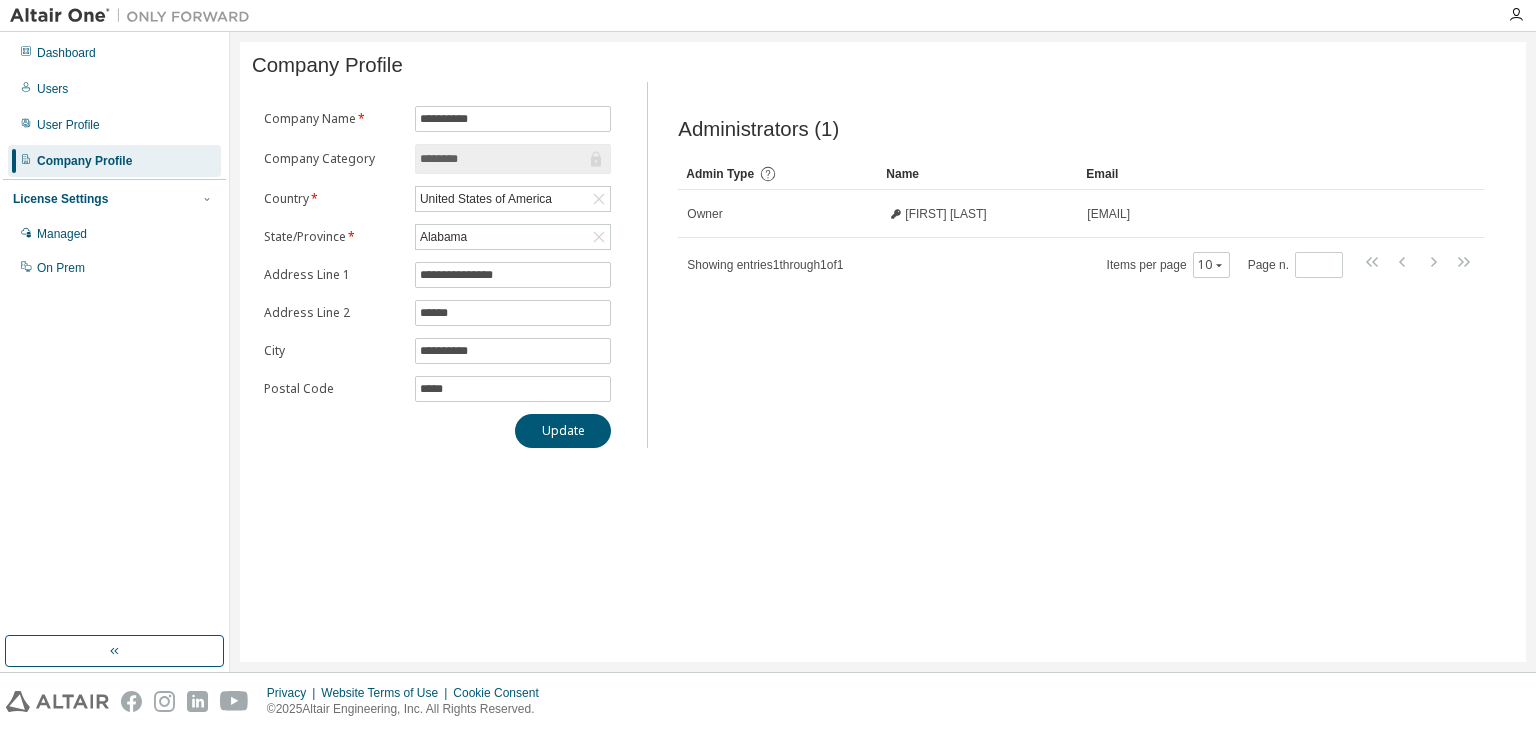 click on "Administrators (1) Clear Load Save Save As Field Operator Value Select filter Select operand Add criteria Search Admin Type Name Email Owner [FIRST] [LAST] [EMAIL] Showing entries  1  through  1  of  1 Items per page 10 Page n. *" at bounding box center [1081, 271] 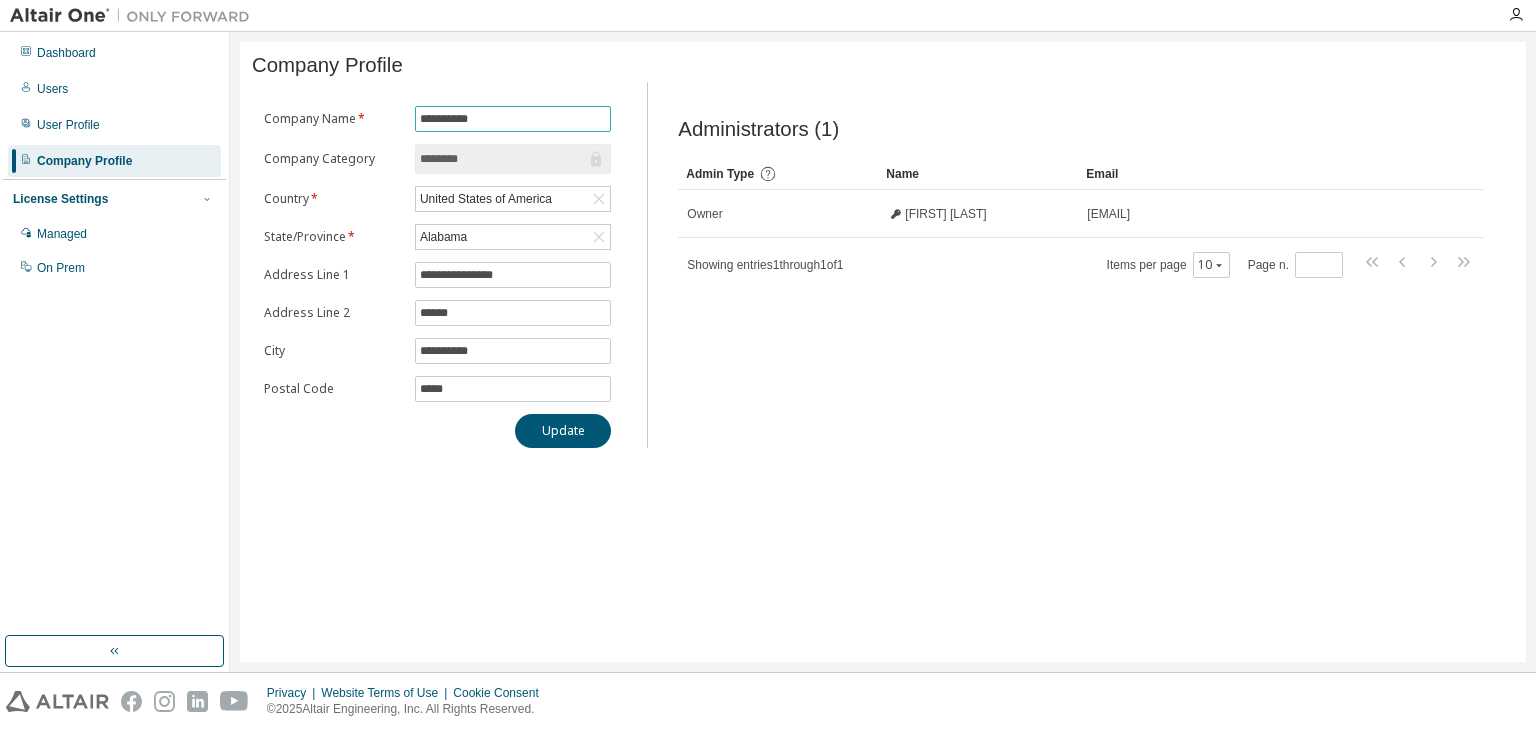 click on "**********" at bounding box center (513, 119) 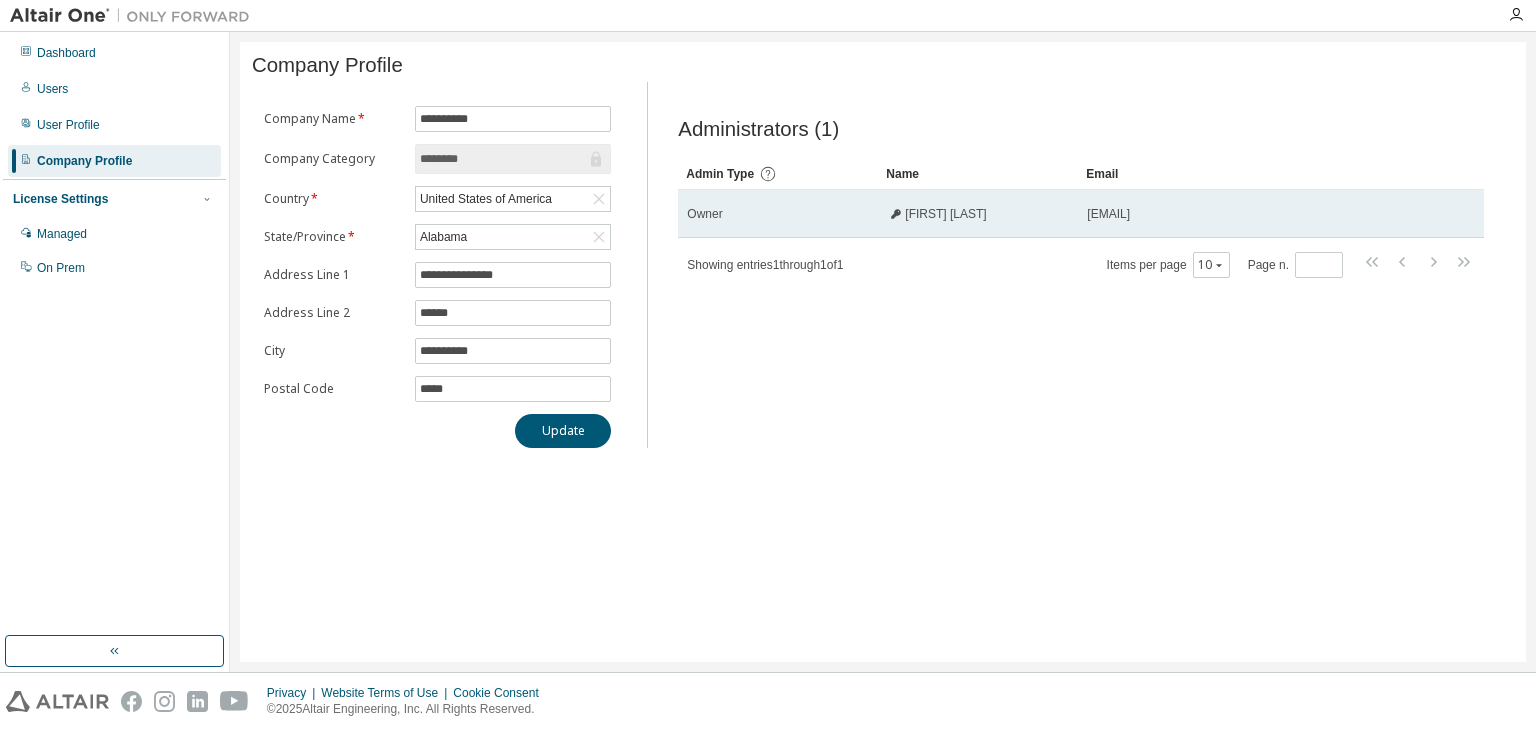 click on "Owner" at bounding box center [778, 214] 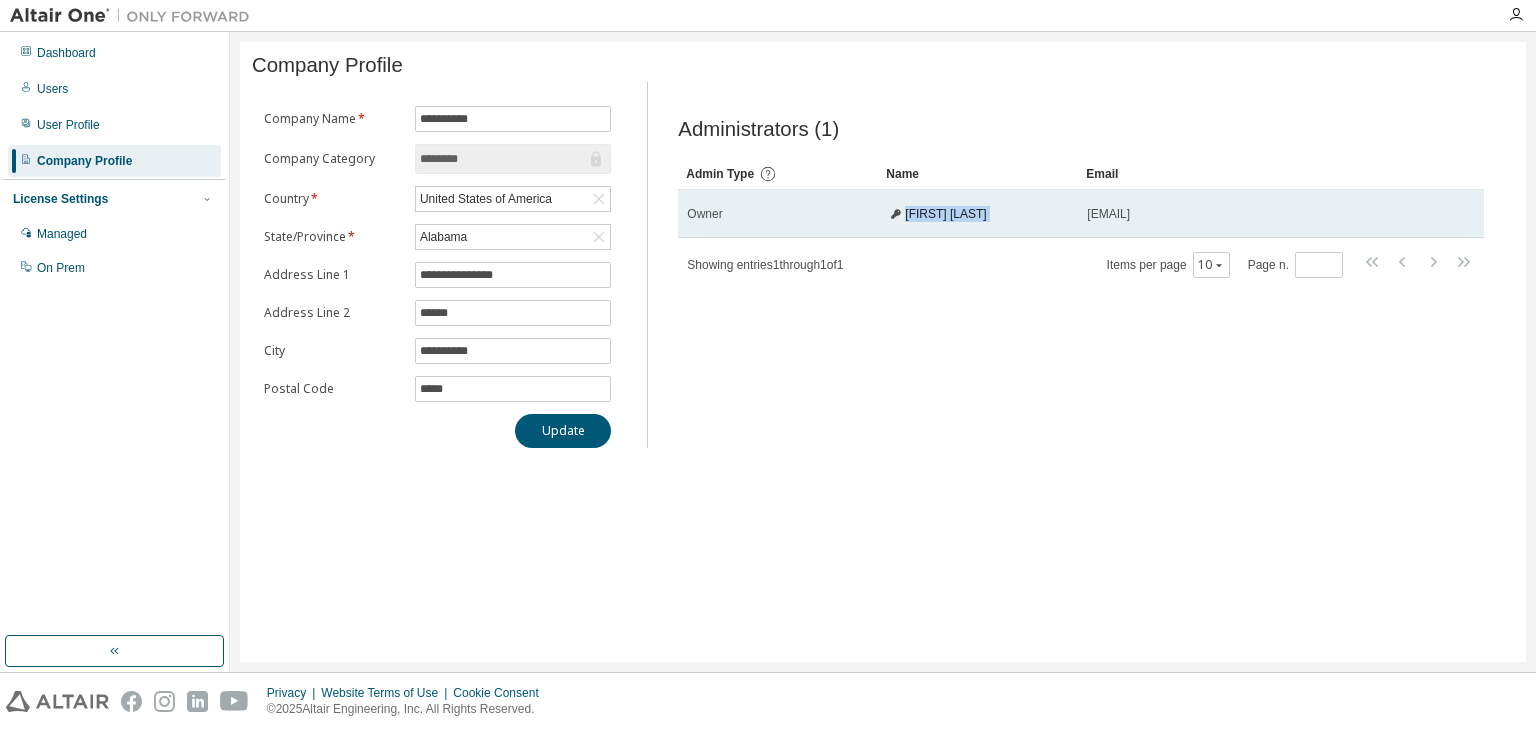 click on "[FIRST] [LAST]" at bounding box center [978, 214] 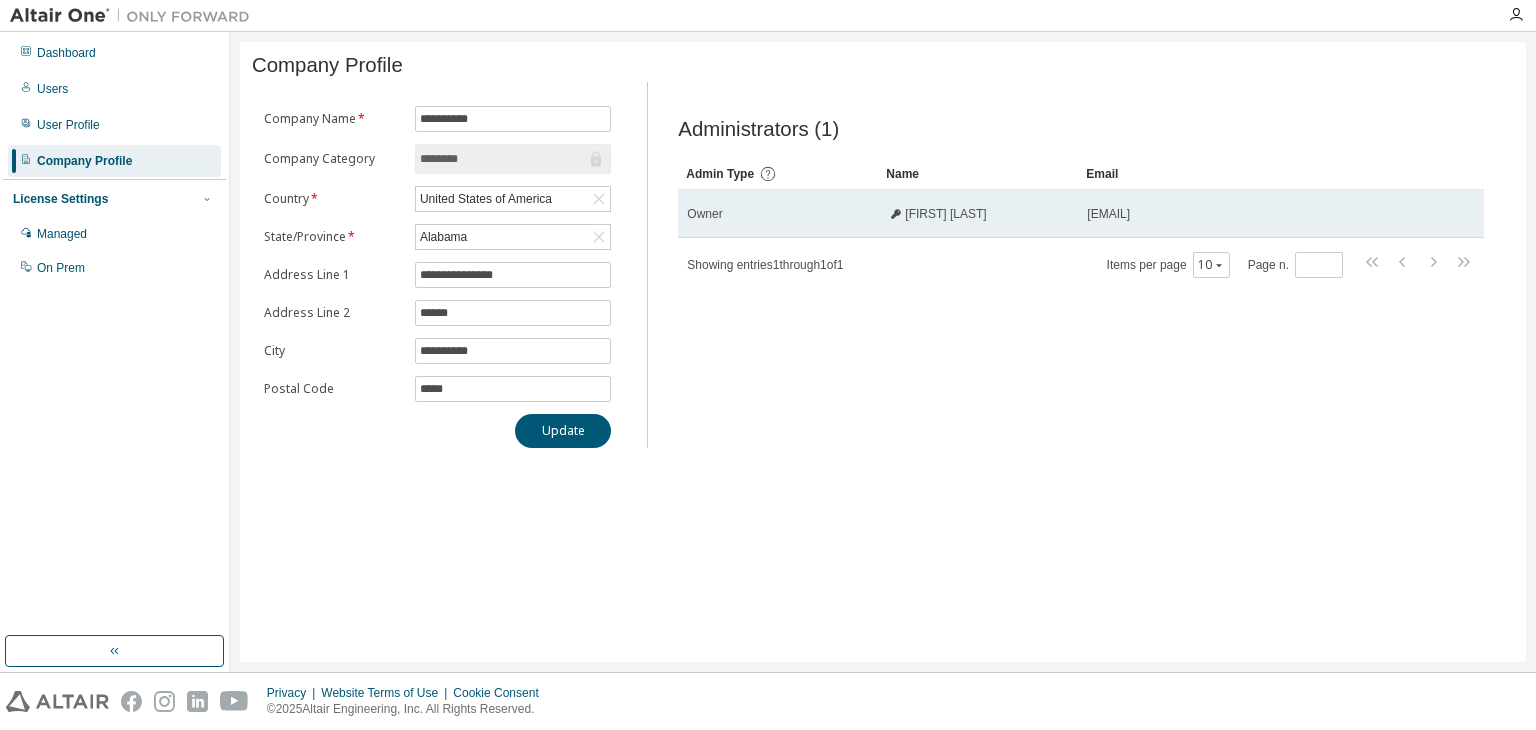 click on "[EMAIL]" at bounding box center [1257, 214] 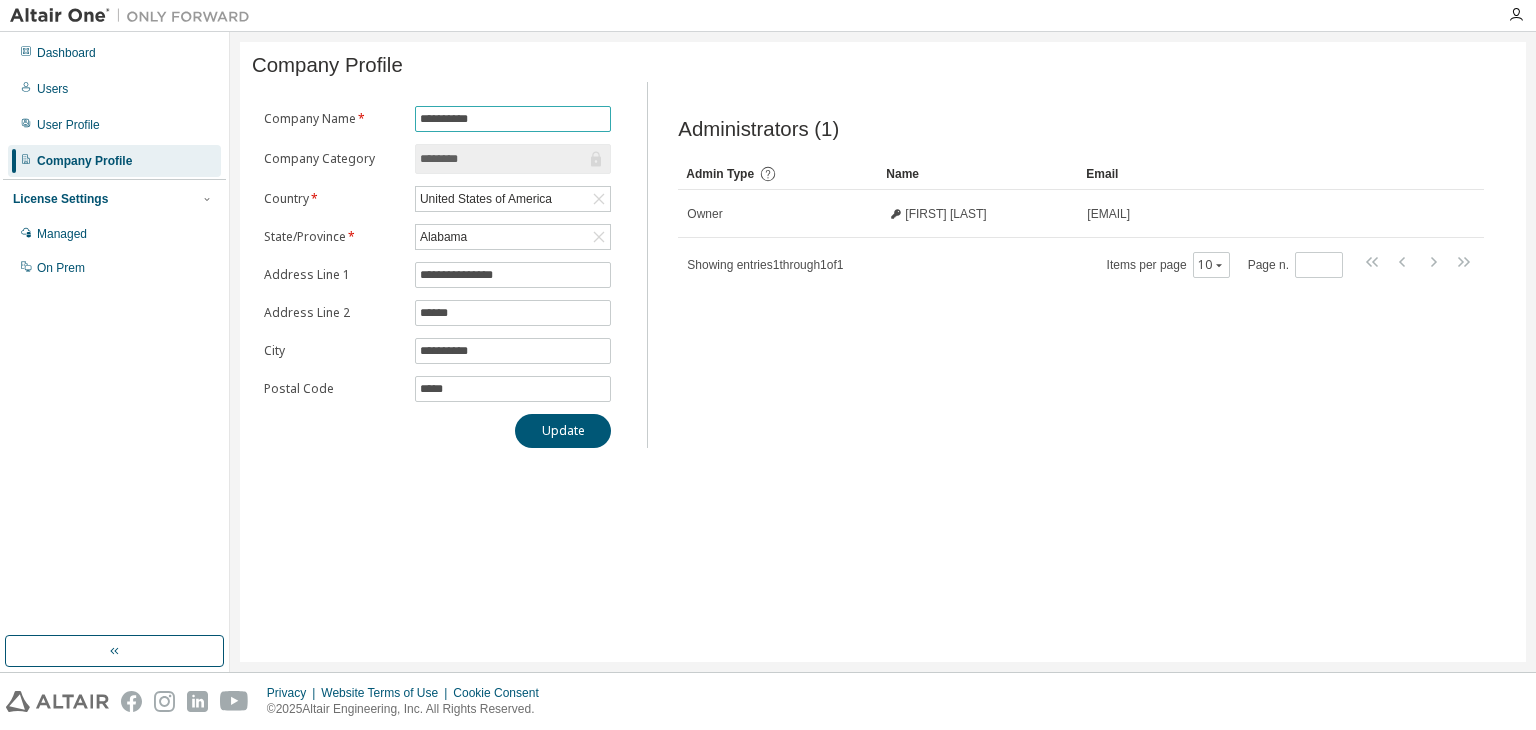 click on "**********" at bounding box center [513, 119] 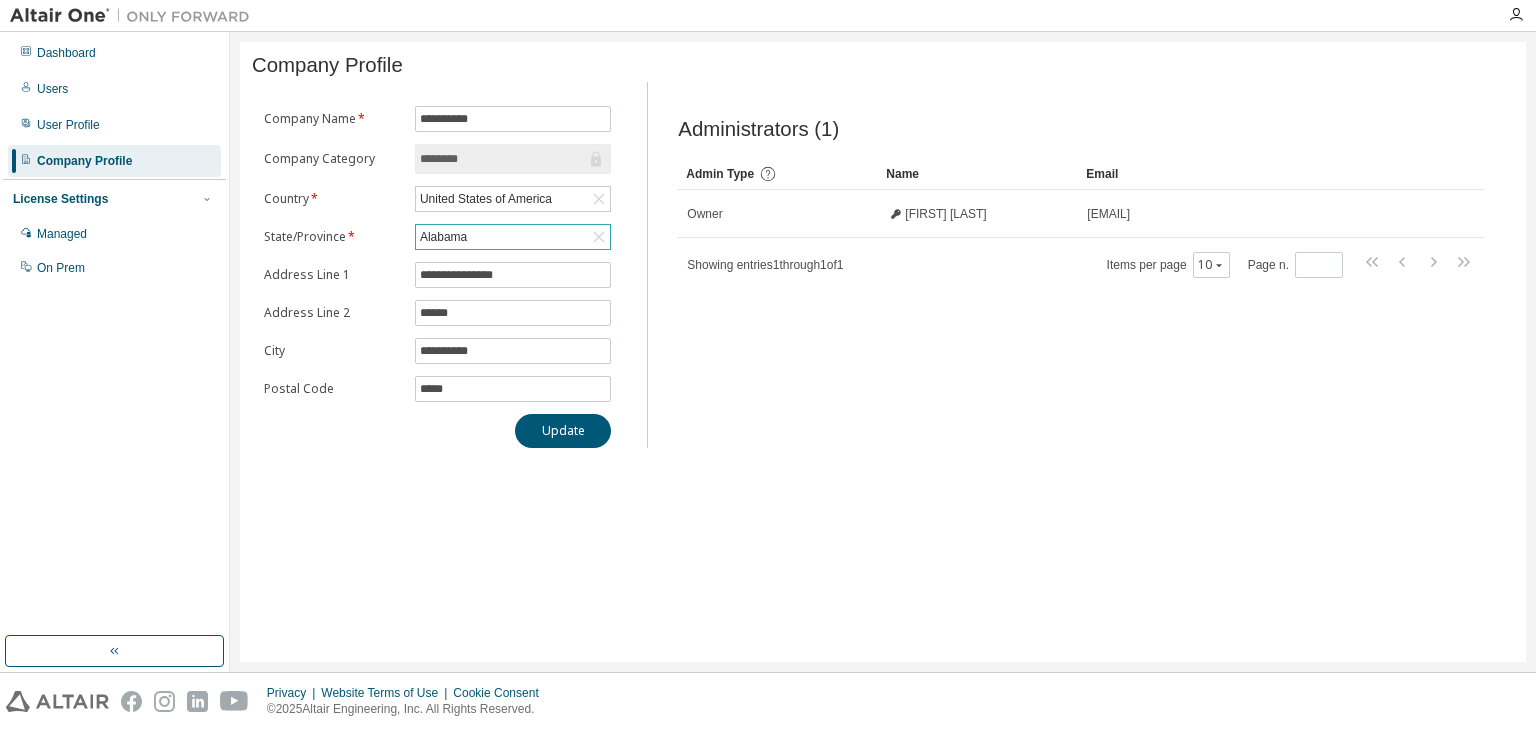 click on "Alabama" at bounding box center [513, 237] 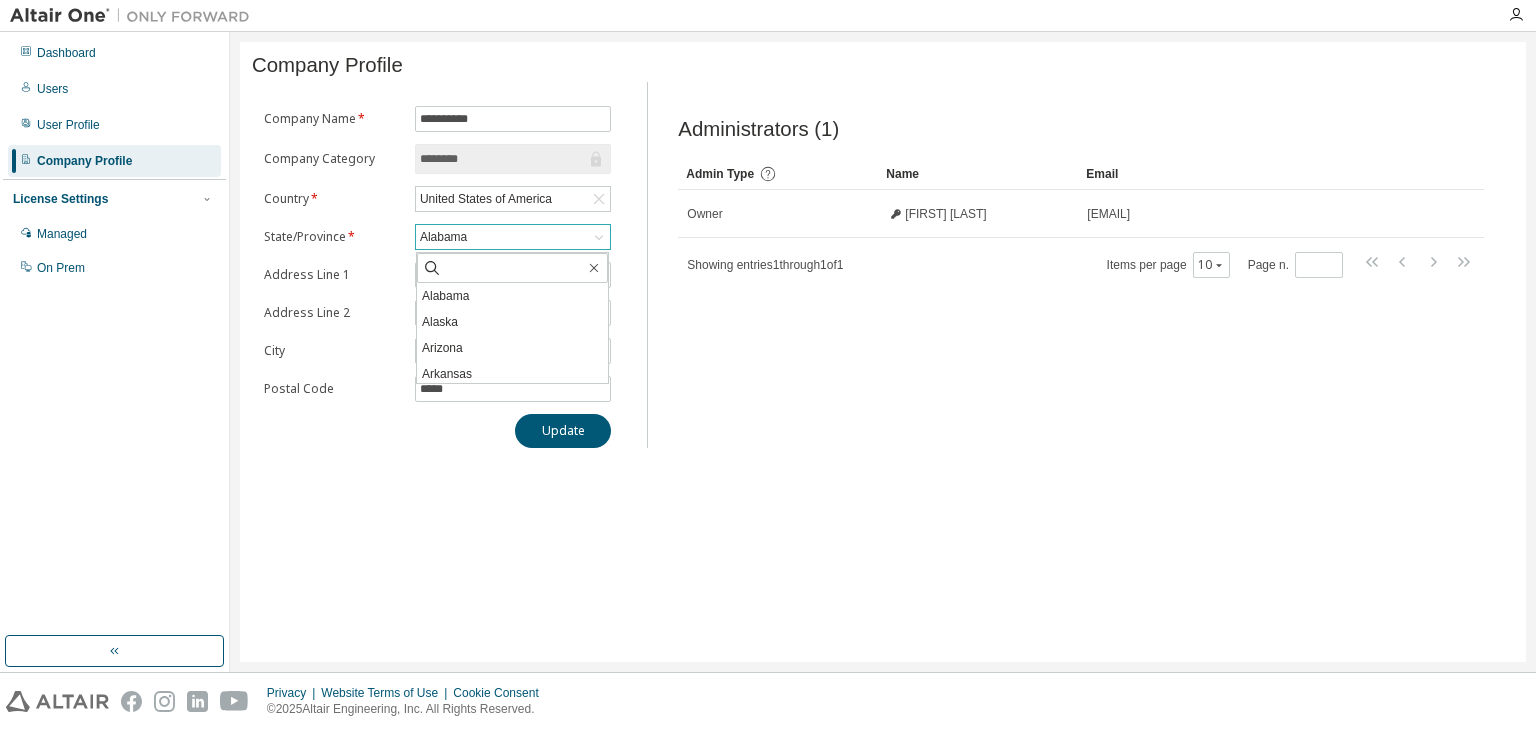 click on "Alabama" at bounding box center [513, 237] 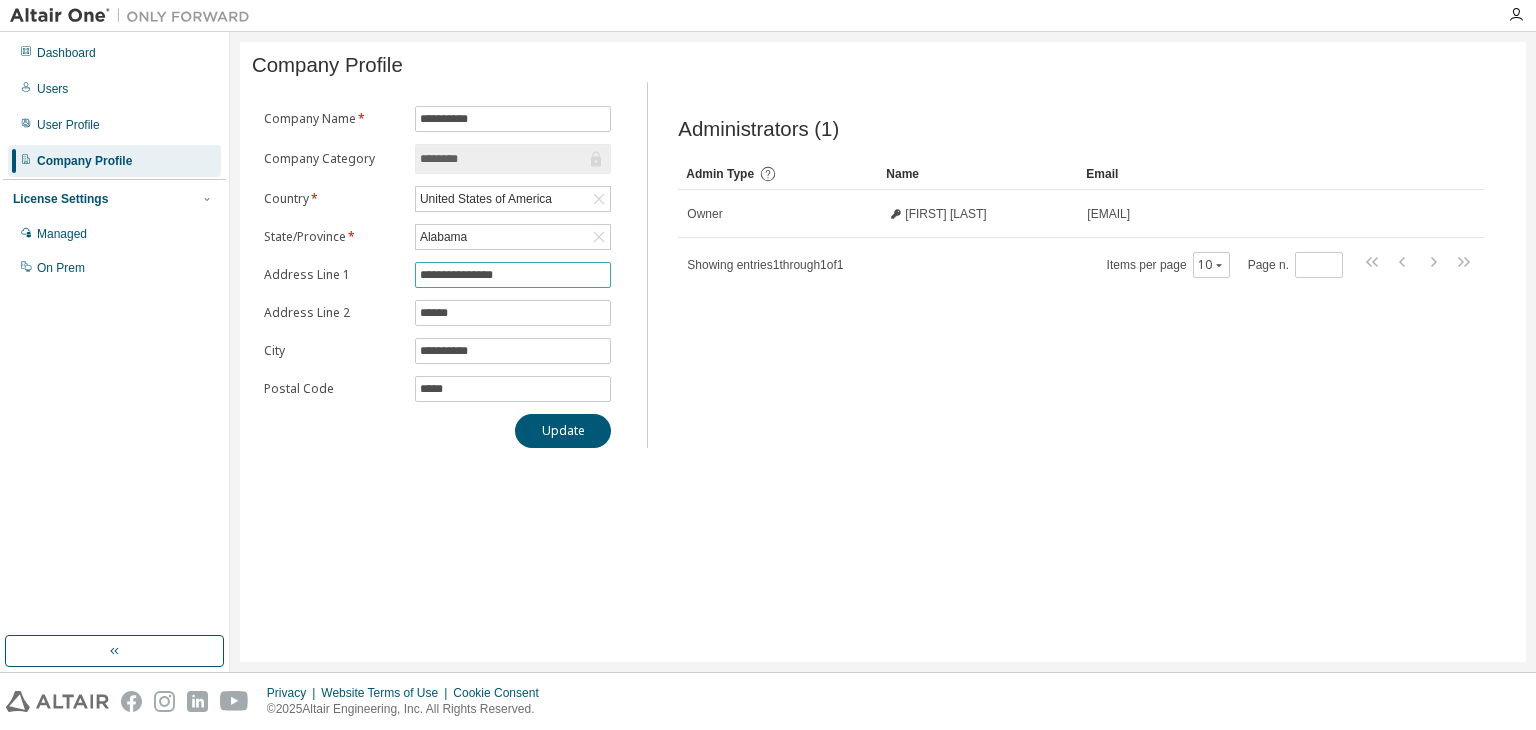 click on "**********" at bounding box center [513, 275] 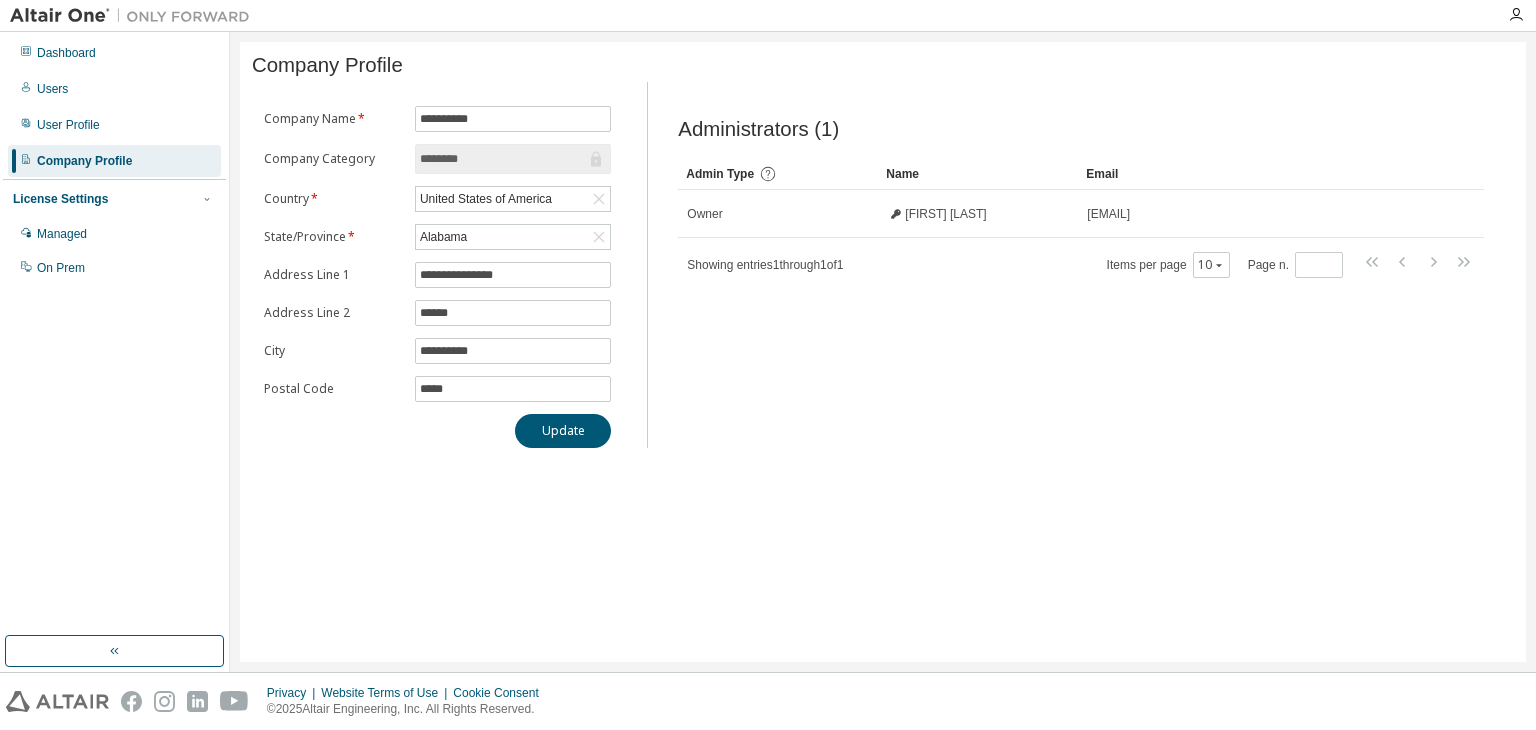 click on "**********" at bounding box center [437, 277] 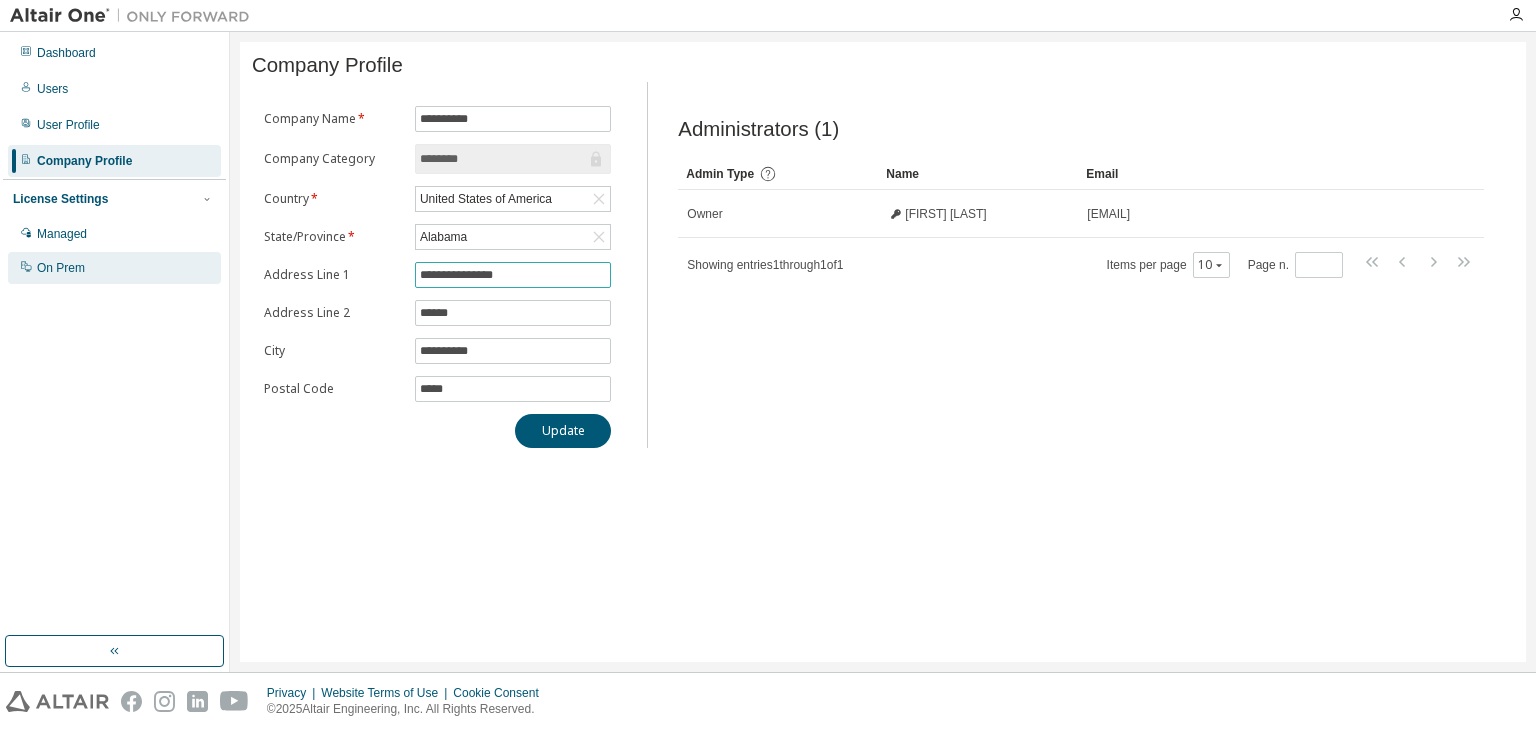 drag, startPoint x: 532, startPoint y: 281, endPoint x: 158, endPoint y: 263, distance: 374.4329 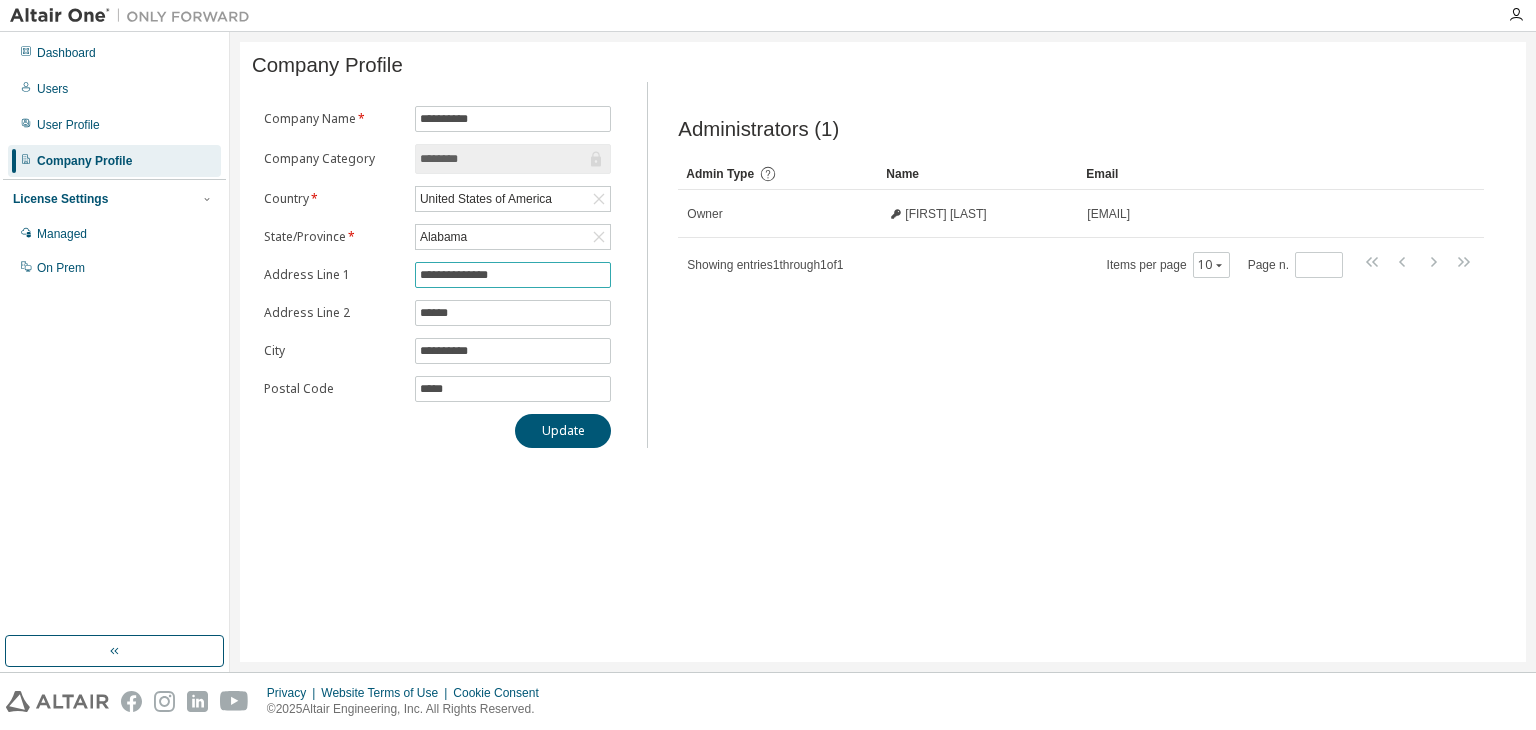 type on "**********" 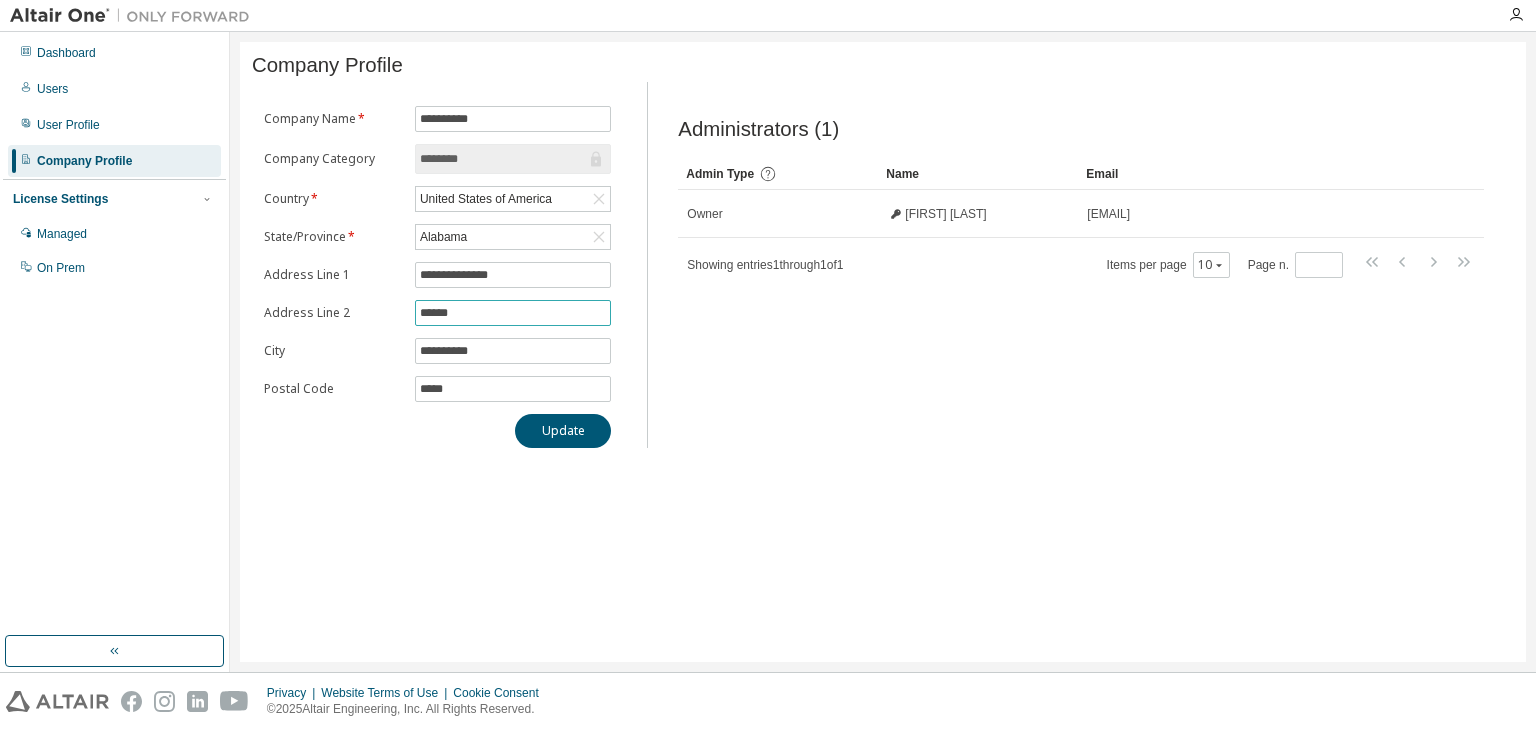 drag, startPoint x: 324, startPoint y: 326, endPoint x: 289, endPoint y: 330, distance: 35.22783 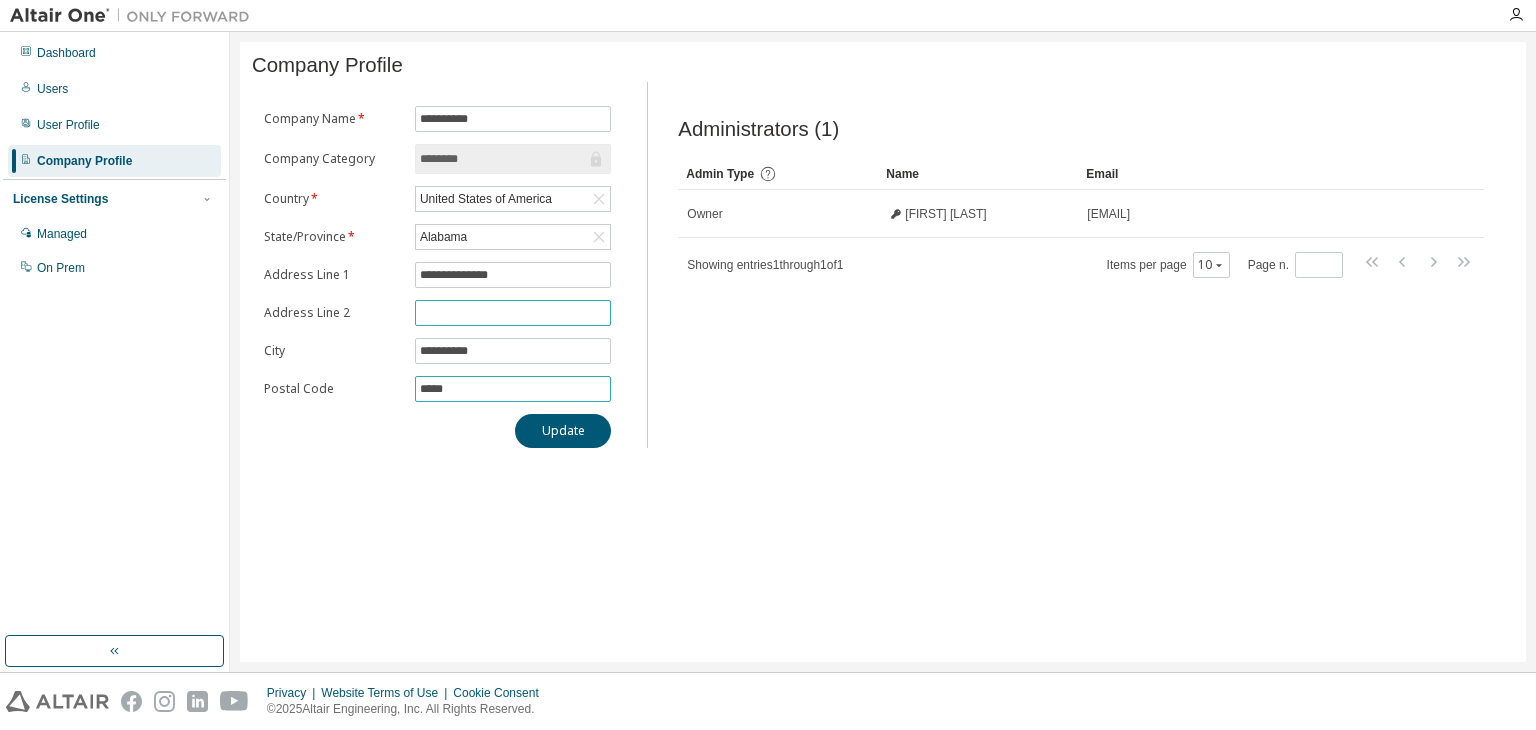 type 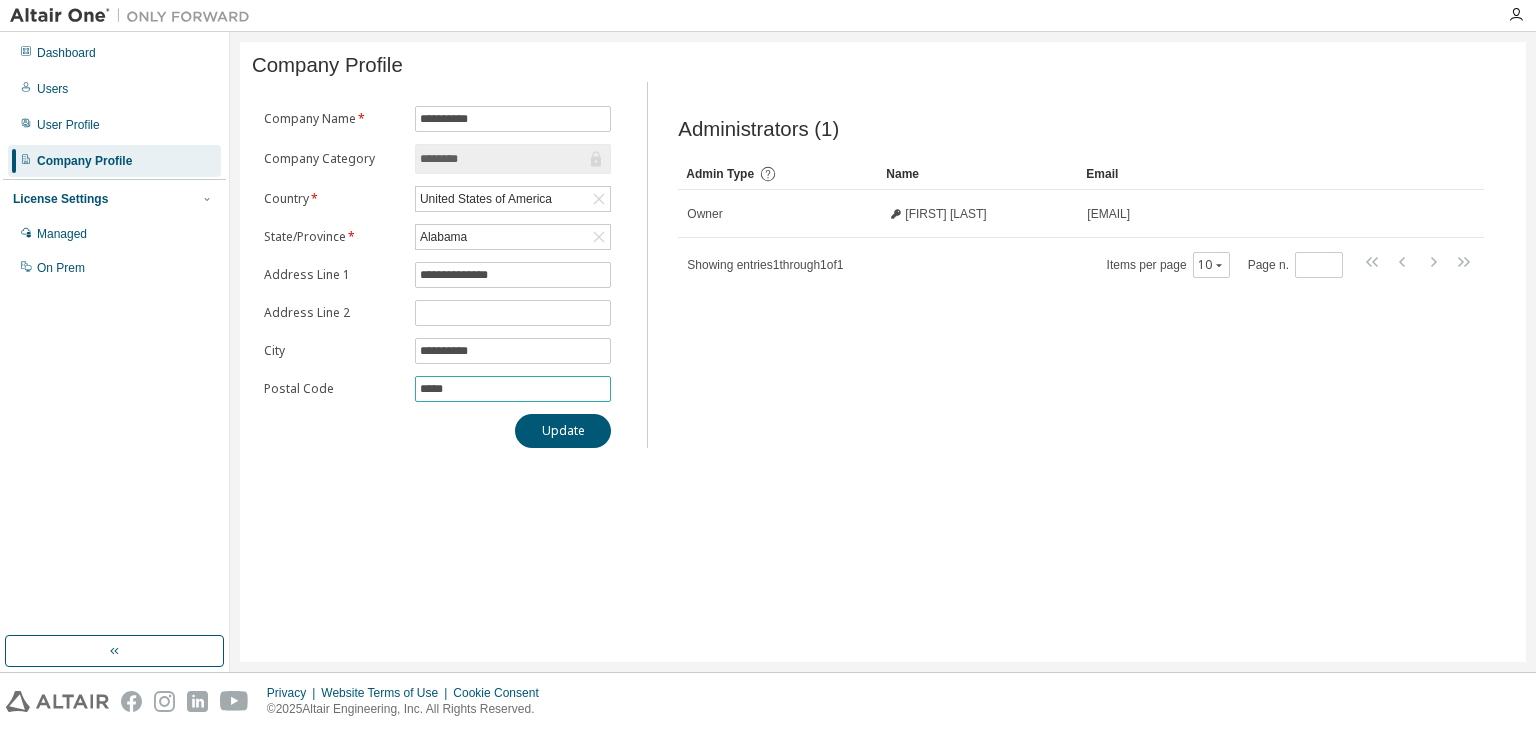 click on "*****" at bounding box center [513, 389] 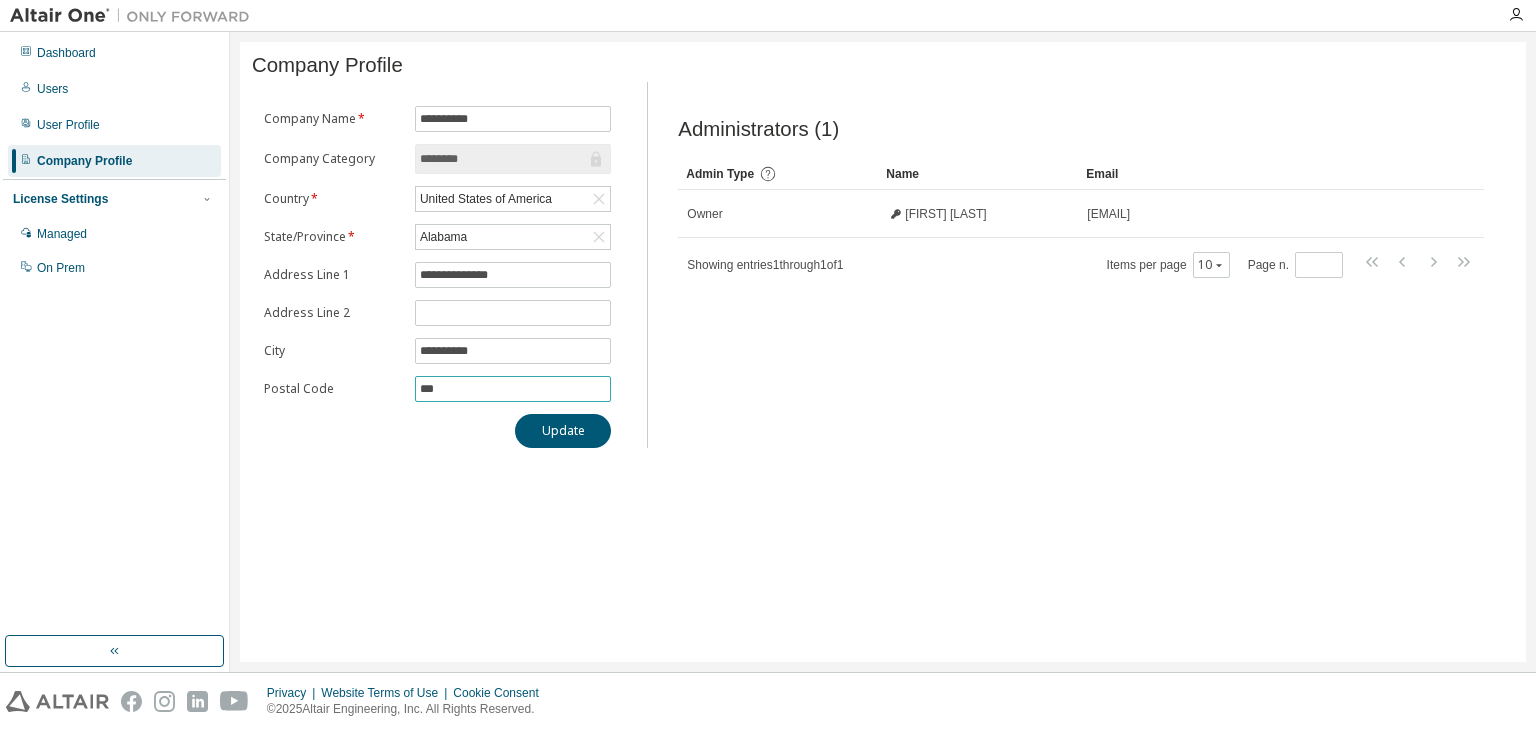 drag, startPoint x: 511, startPoint y: 381, endPoint x: 502, endPoint y: 395, distance: 16.643316 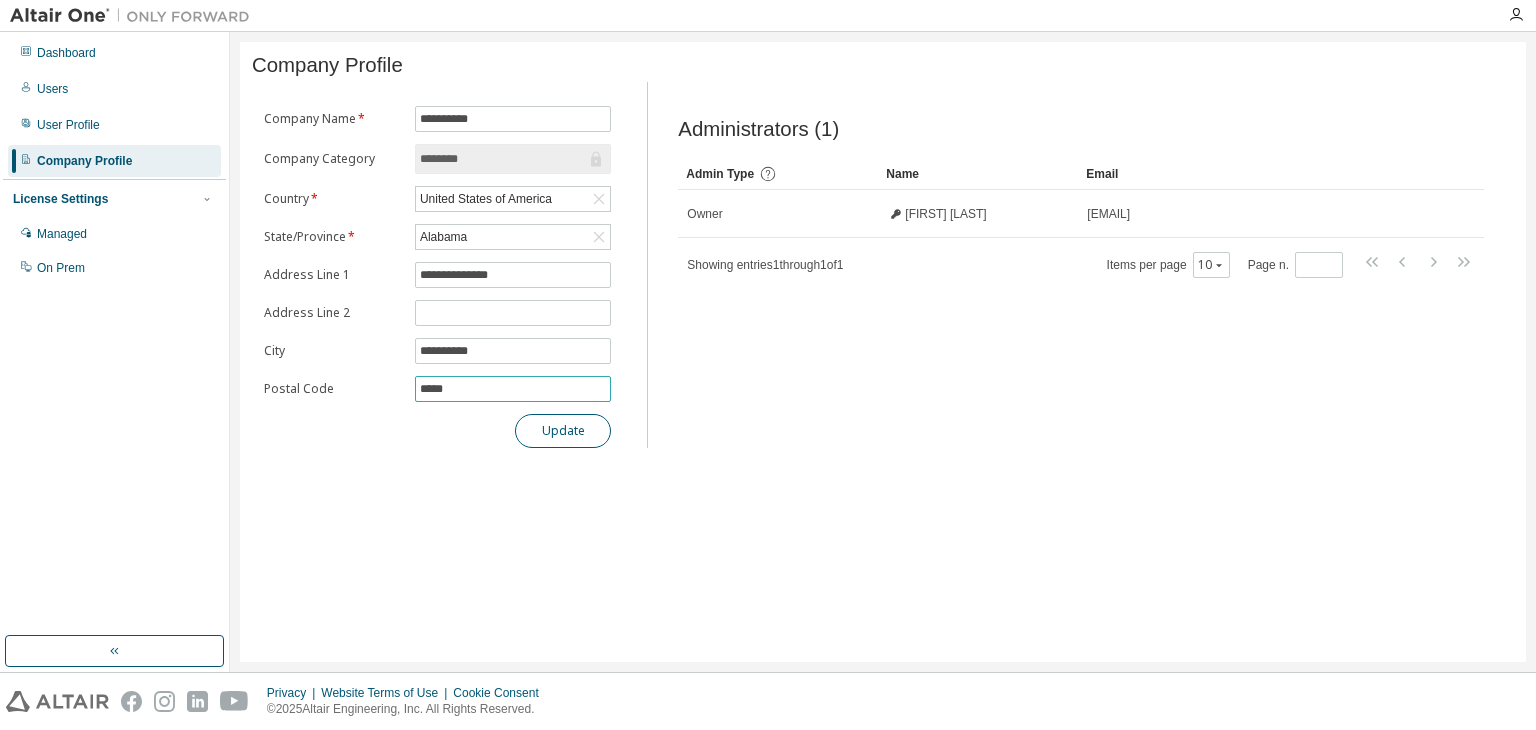 type on "*****" 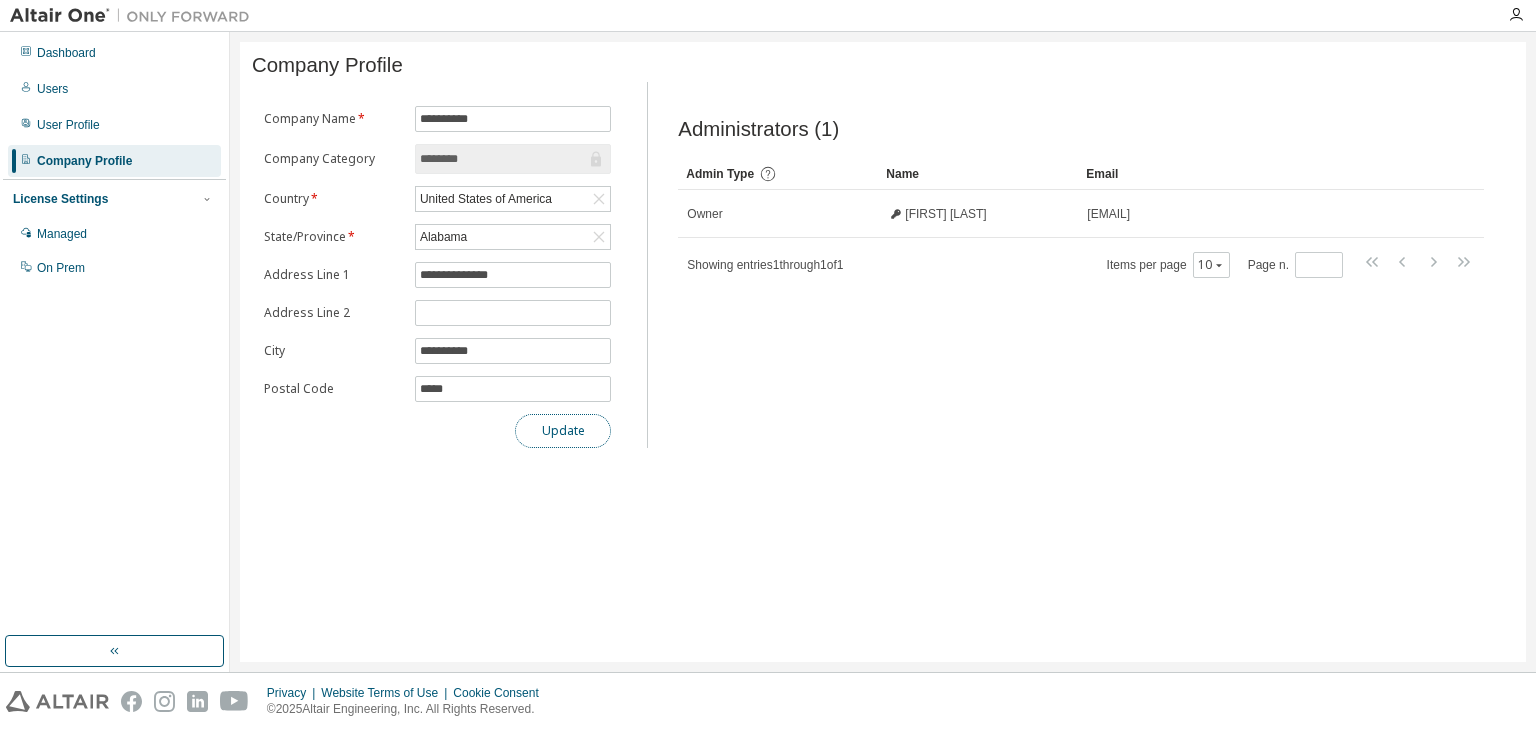 click on "Update" at bounding box center (563, 431) 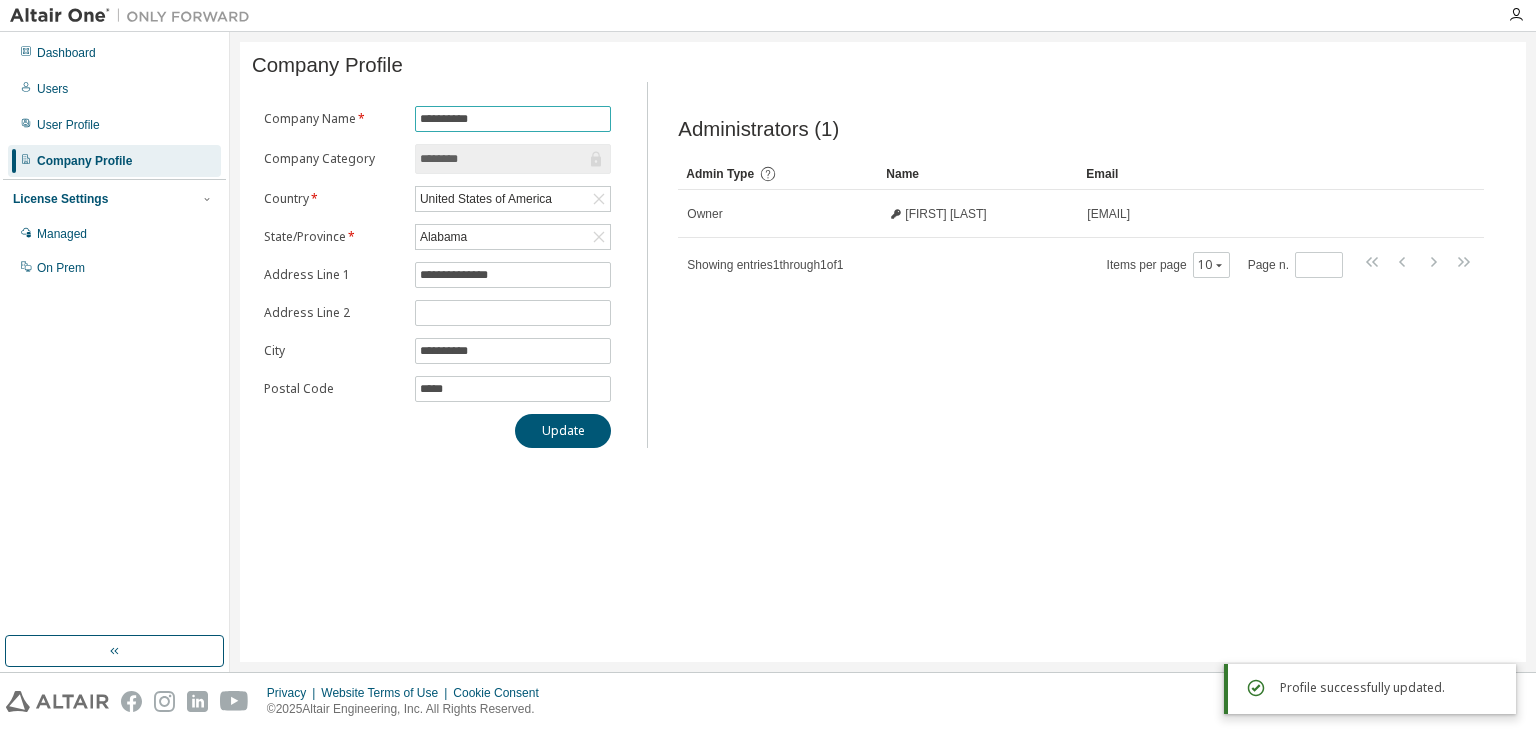 click on "**********" at bounding box center (513, 119) 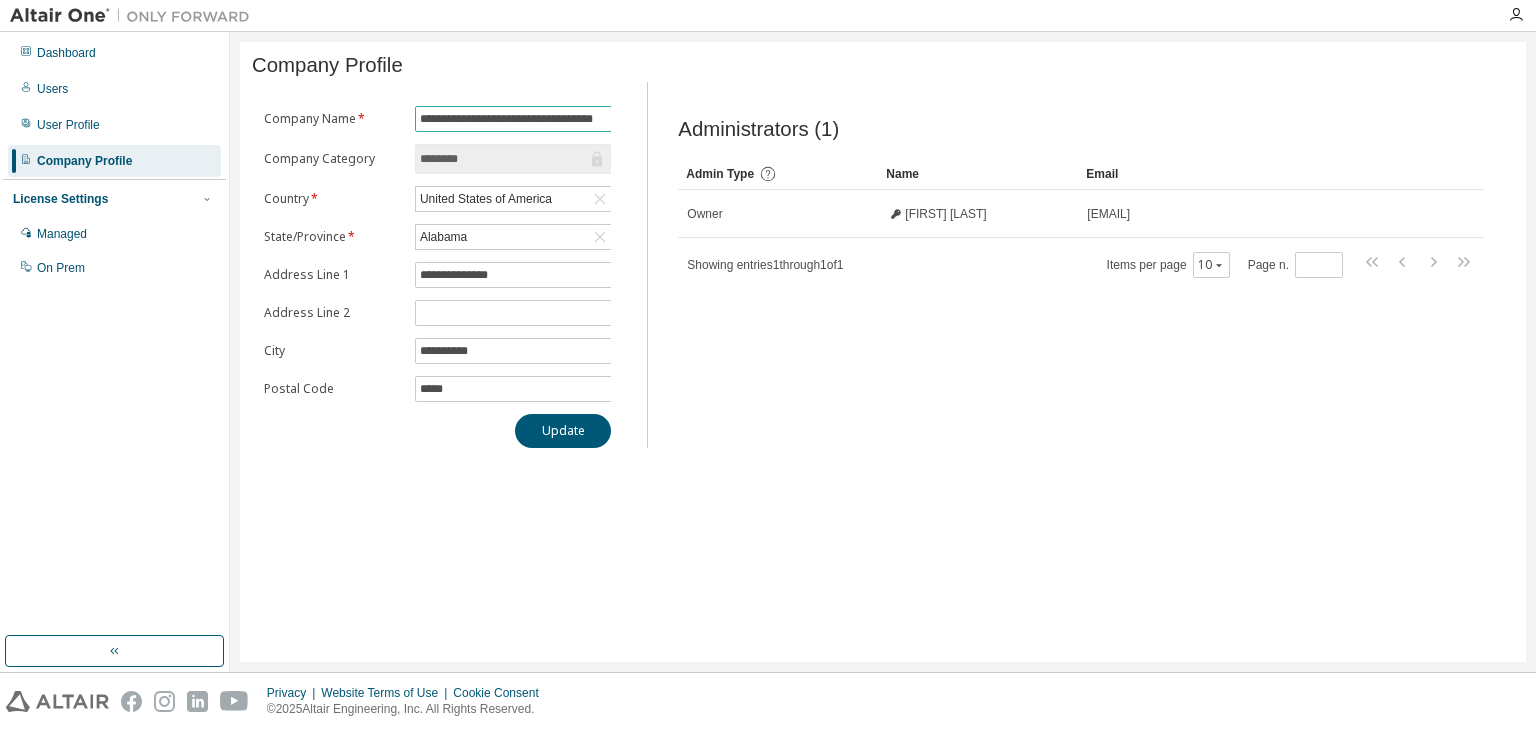 scroll, scrollTop: 0, scrollLeft: 24, axis: horizontal 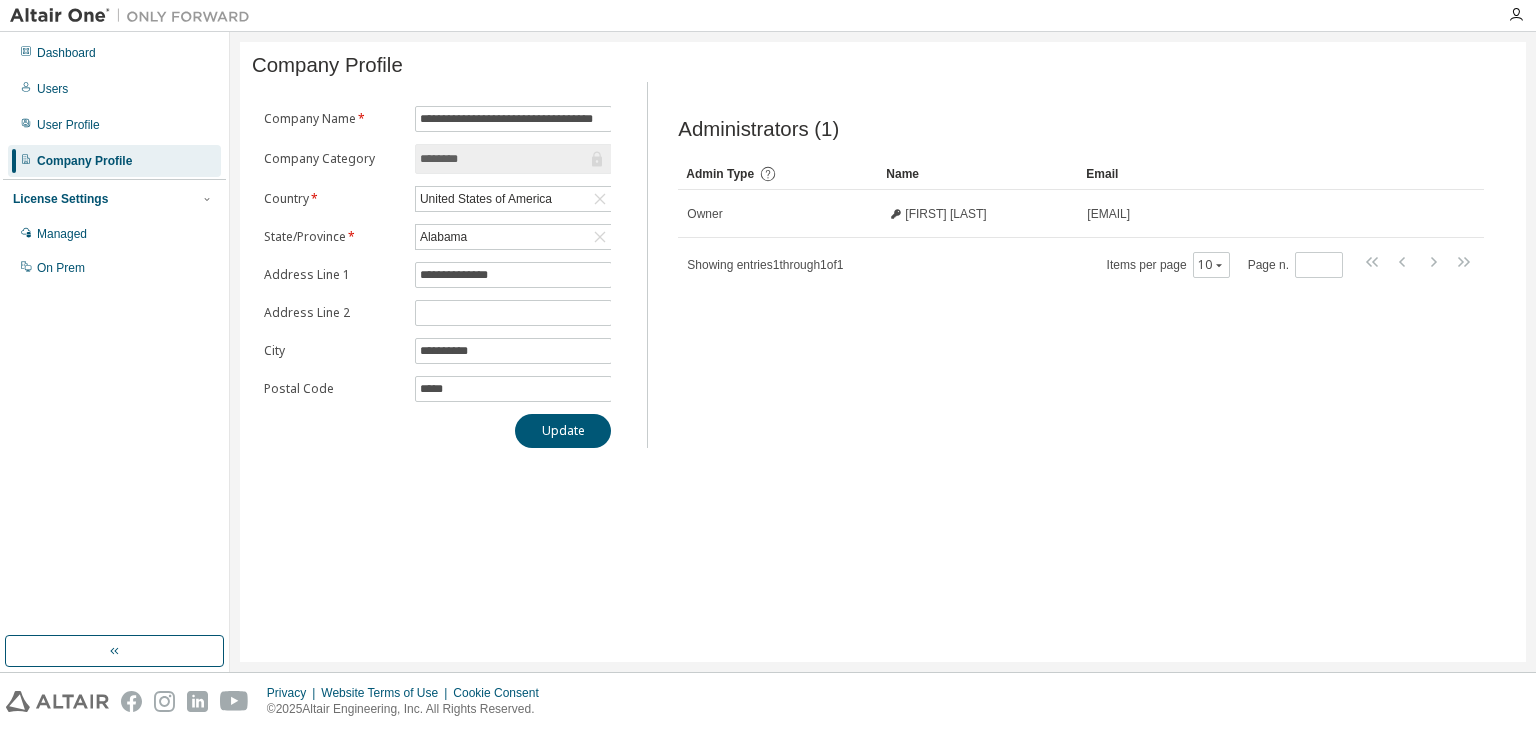 drag, startPoint x: 819, startPoint y: 374, endPoint x: 836, endPoint y: 372, distance: 17.117243 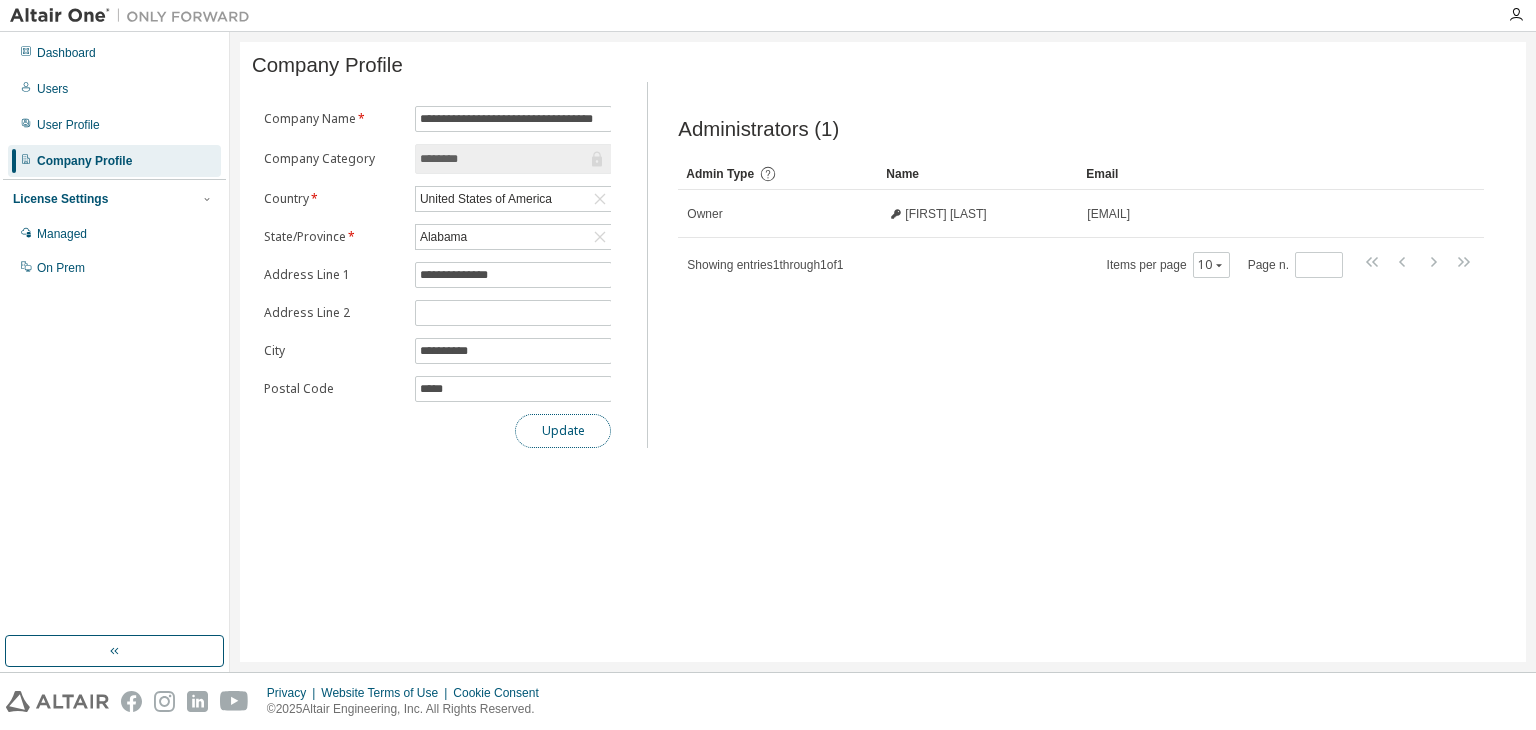 click on "Update" at bounding box center (563, 431) 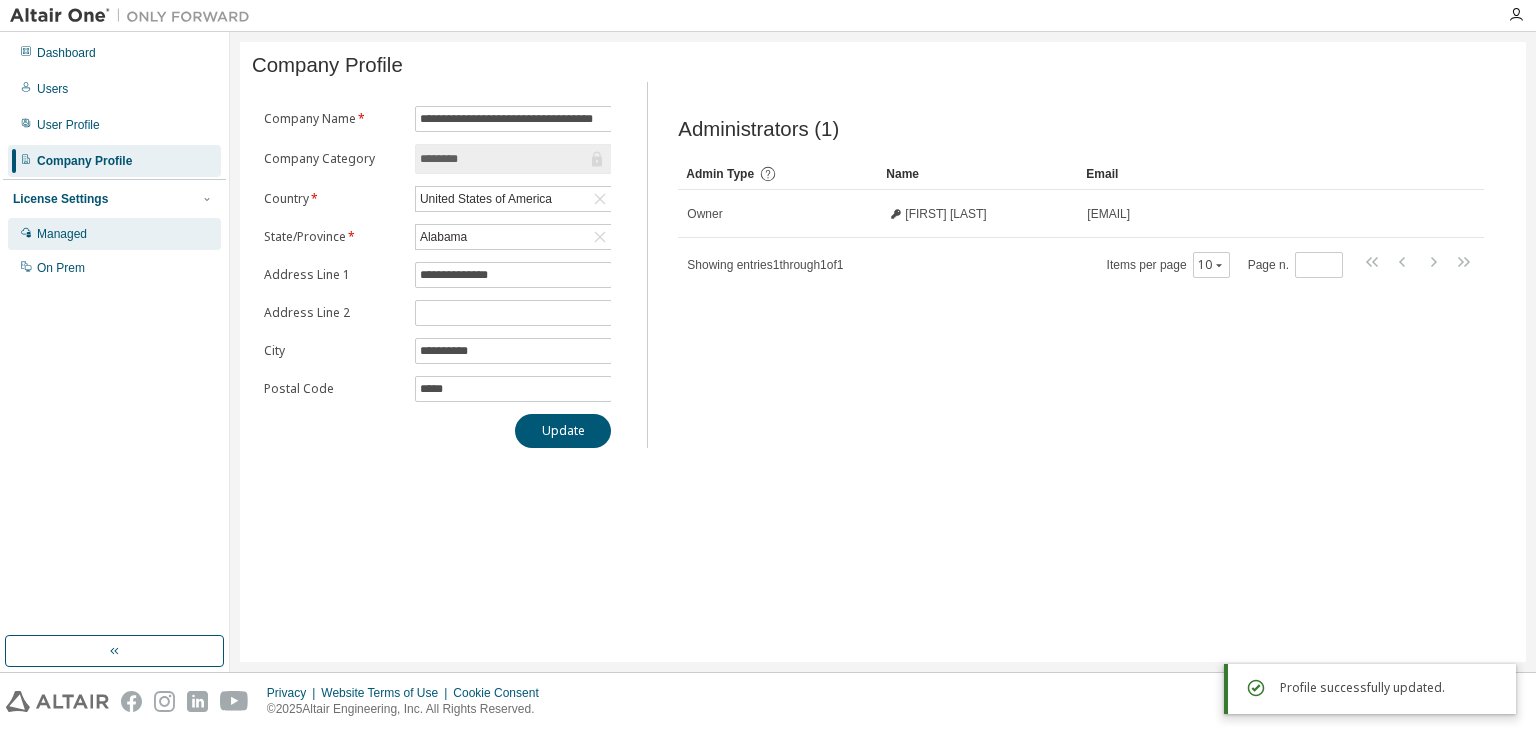 click on "Managed" at bounding box center (114, 234) 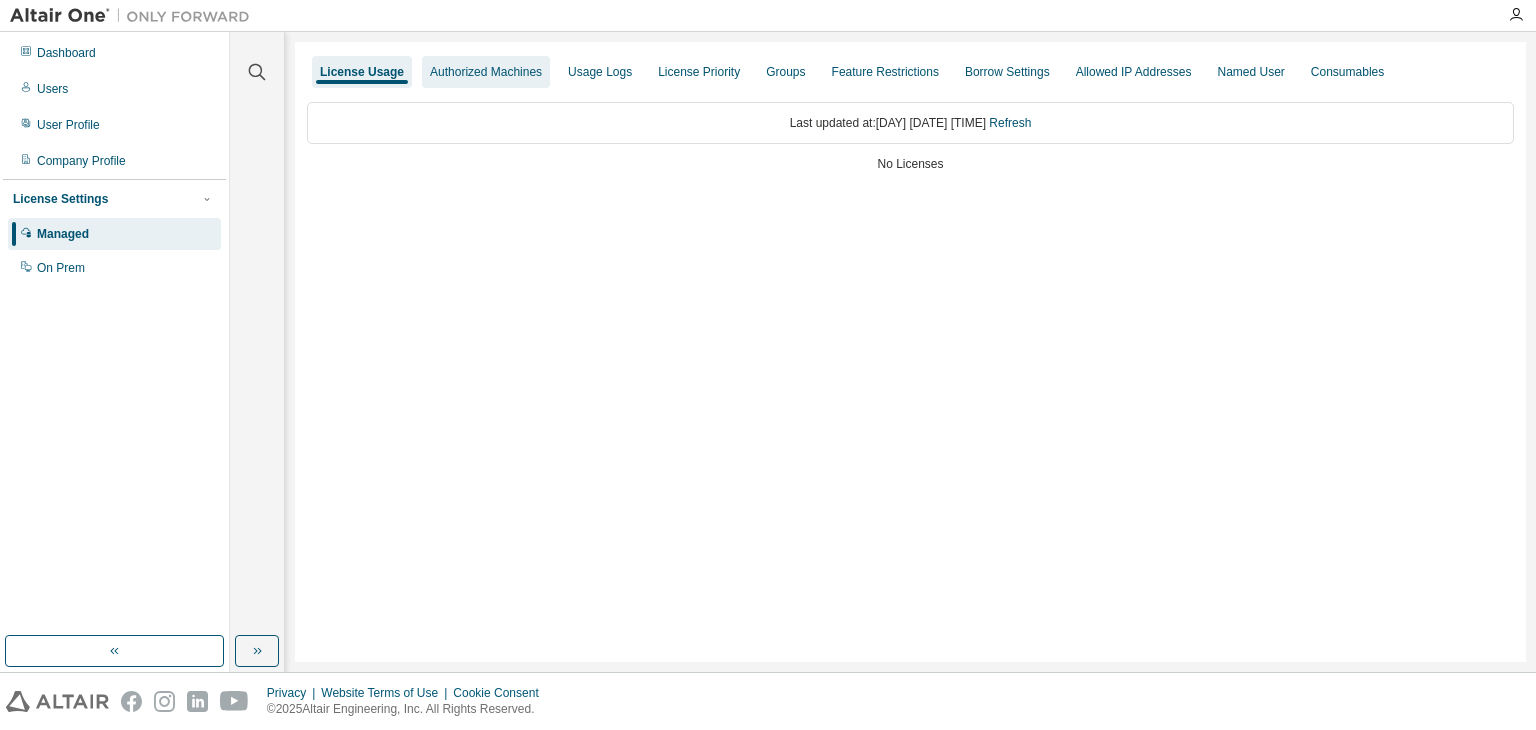 click on "Authorized Machines" at bounding box center (486, 72) 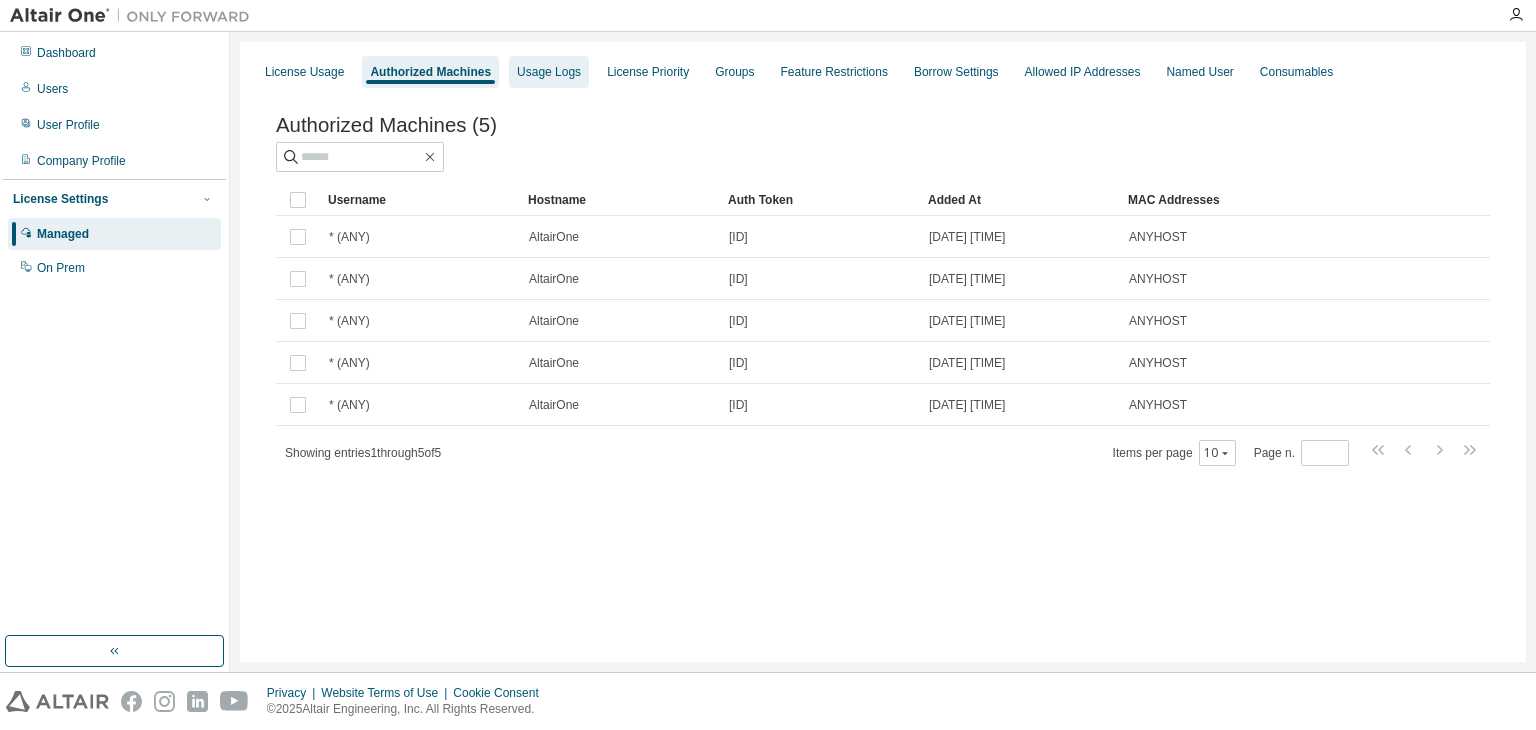 click on "Usage Logs" at bounding box center [549, 72] 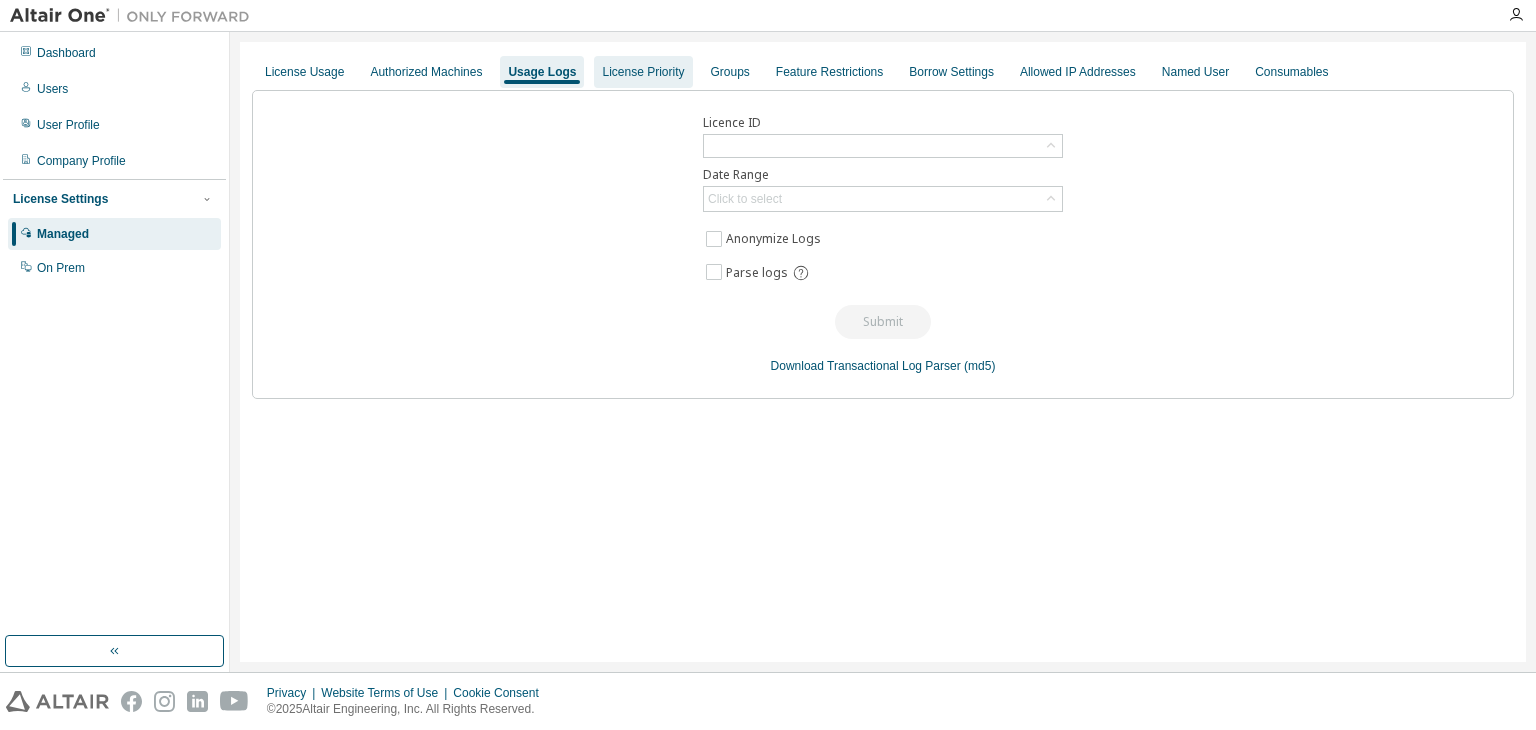click on "License Priority" at bounding box center [643, 72] 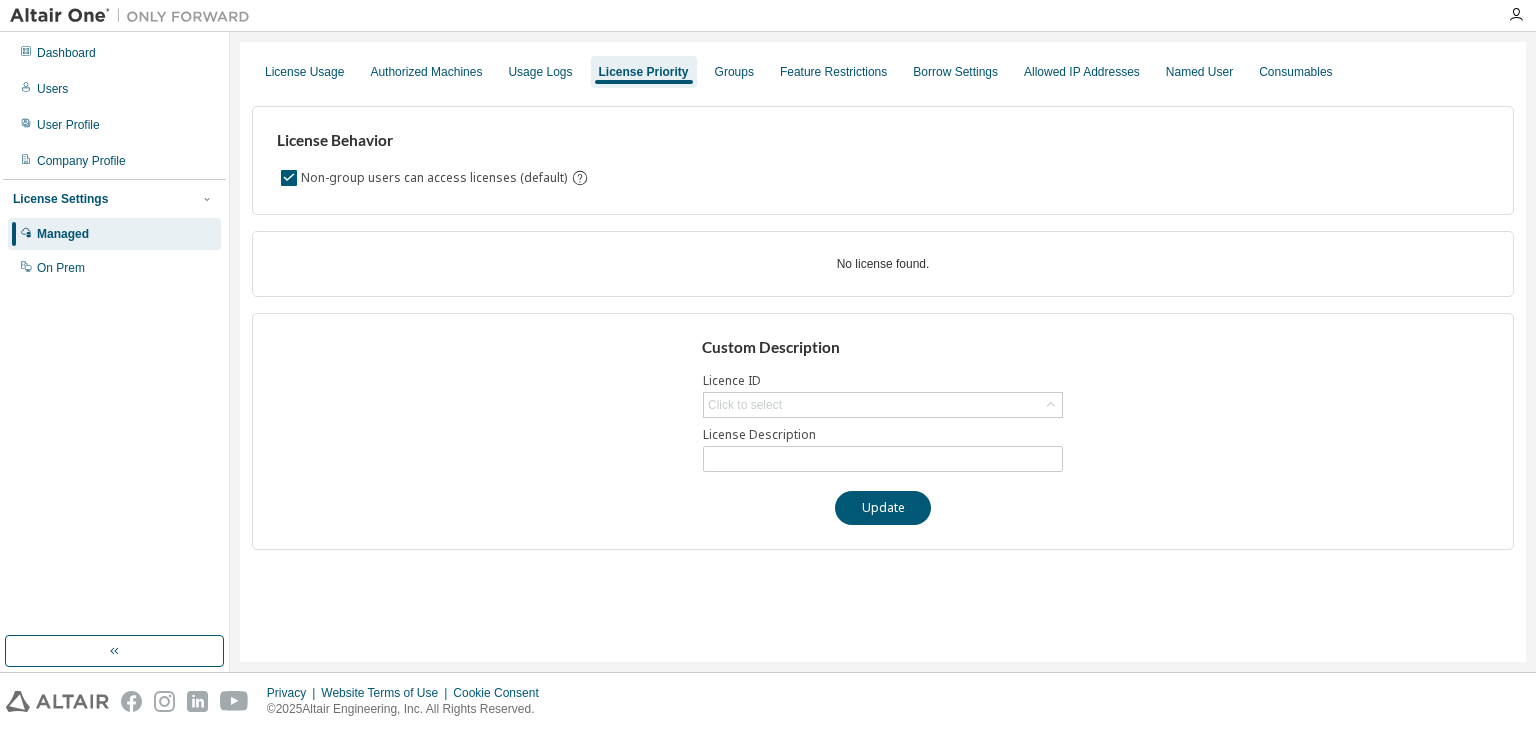 click on "License Usage Authorized Machines Usage Logs License Priority Groups Feature Restrictions Borrow Settings Allowed IP Addresses Named User Consumables" at bounding box center [883, 72] 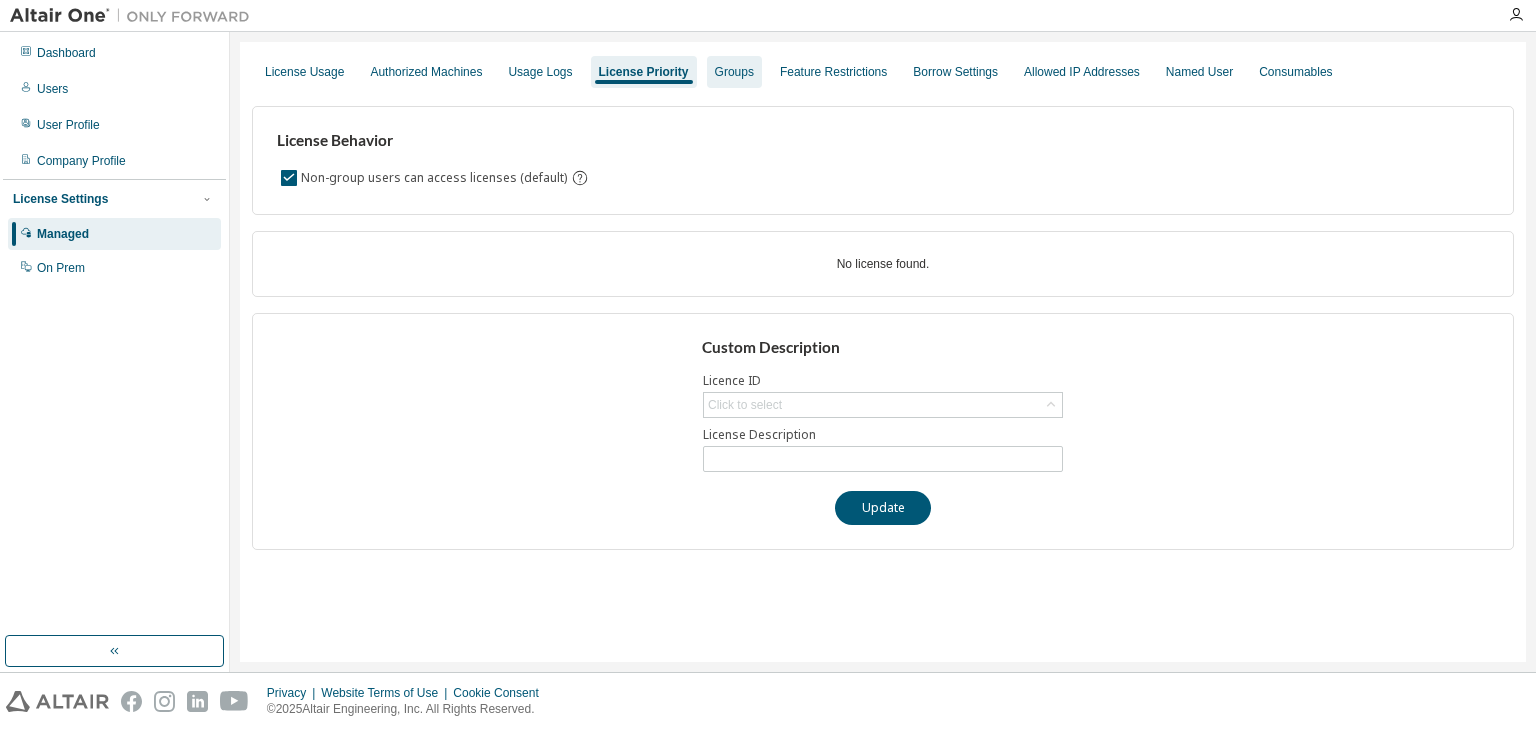 click on "Groups" at bounding box center [734, 72] 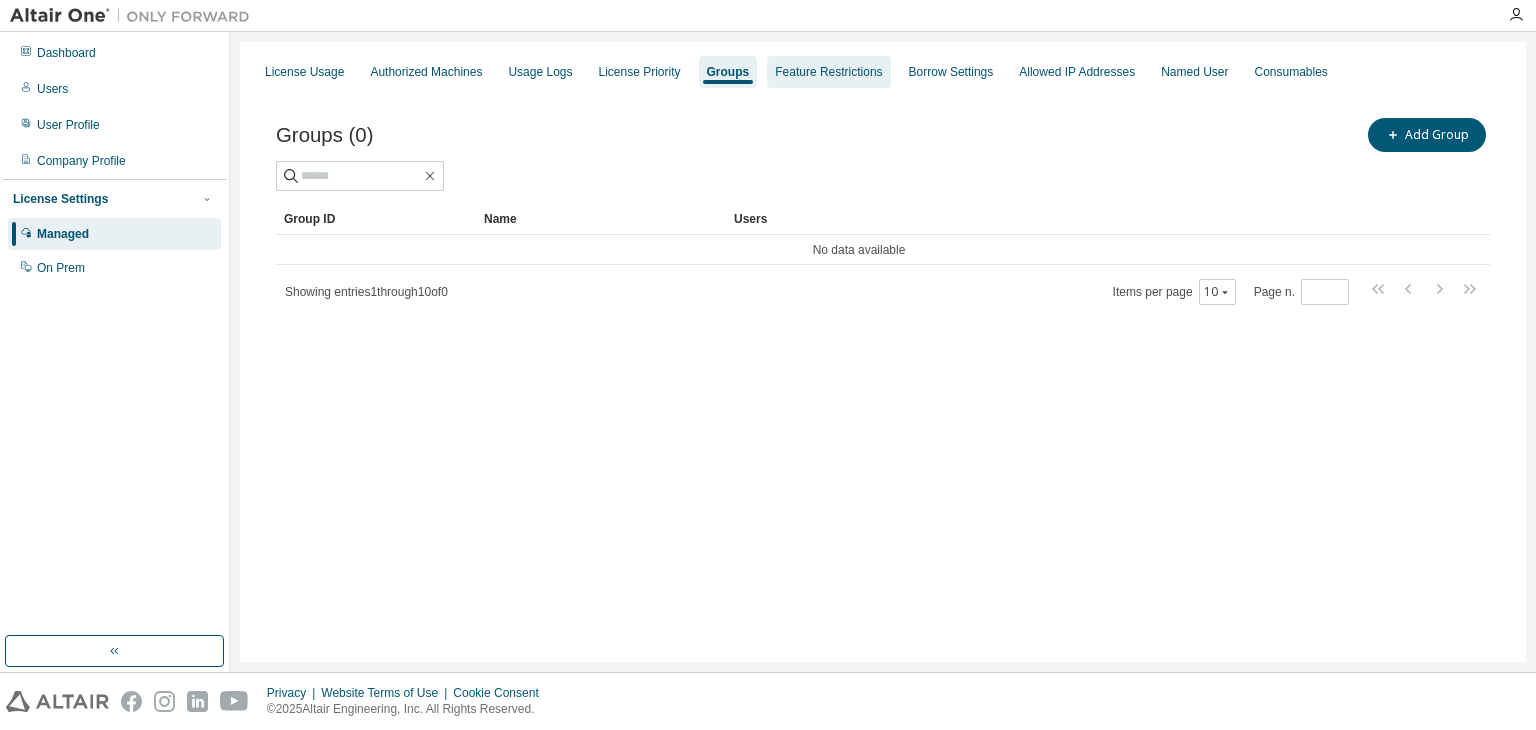 click on "Feature Restrictions" at bounding box center [828, 72] 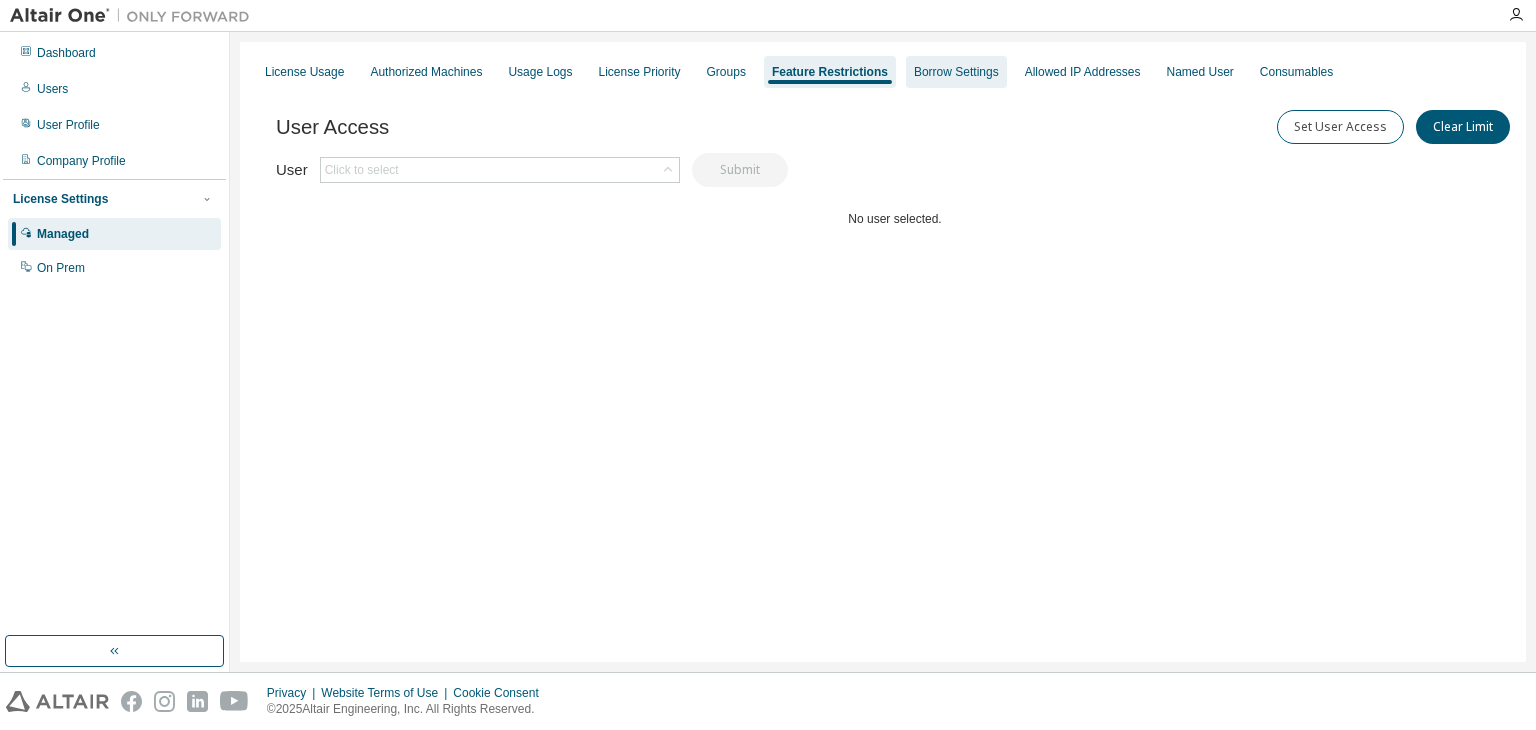 click on "Borrow Settings" at bounding box center (956, 72) 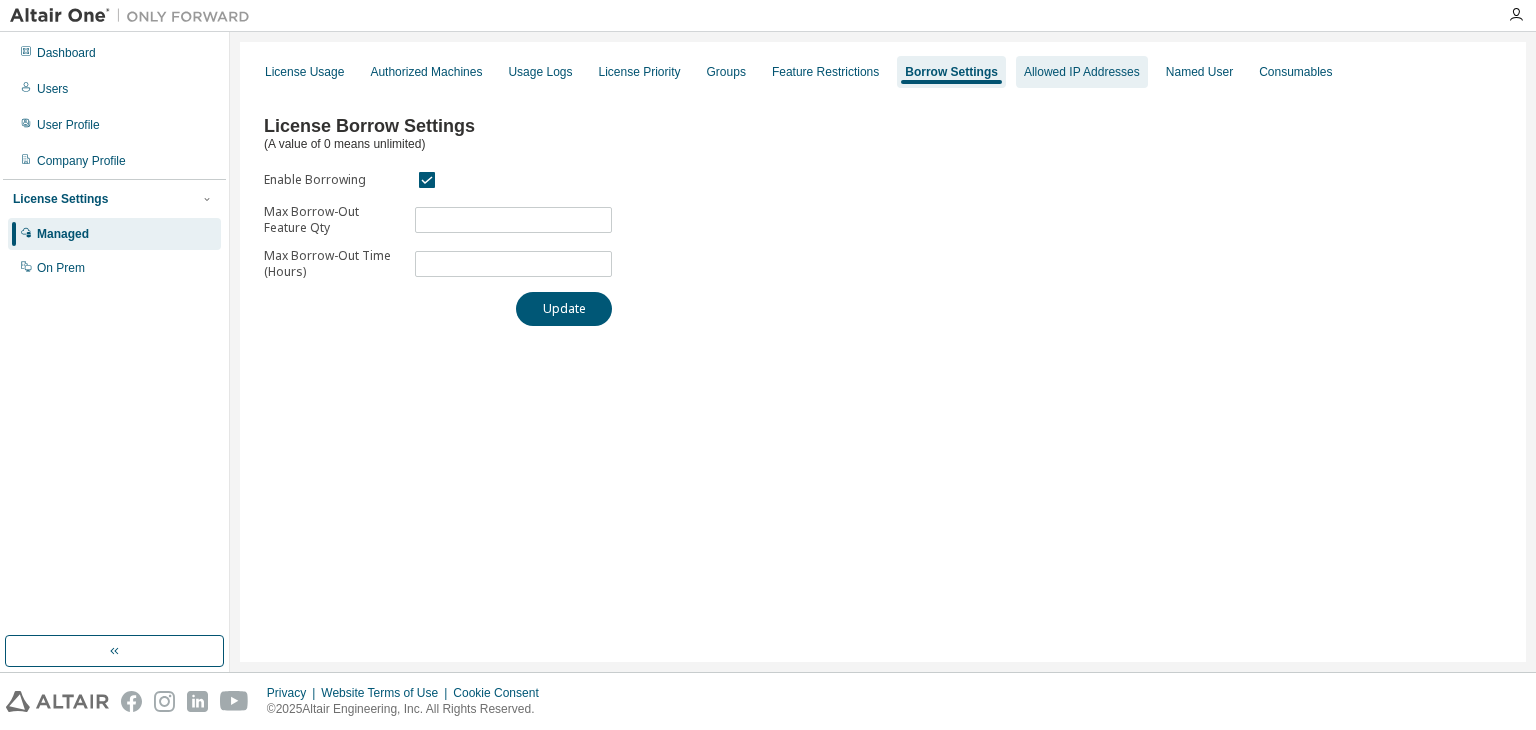 click on "Allowed IP Addresses" at bounding box center (1082, 72) 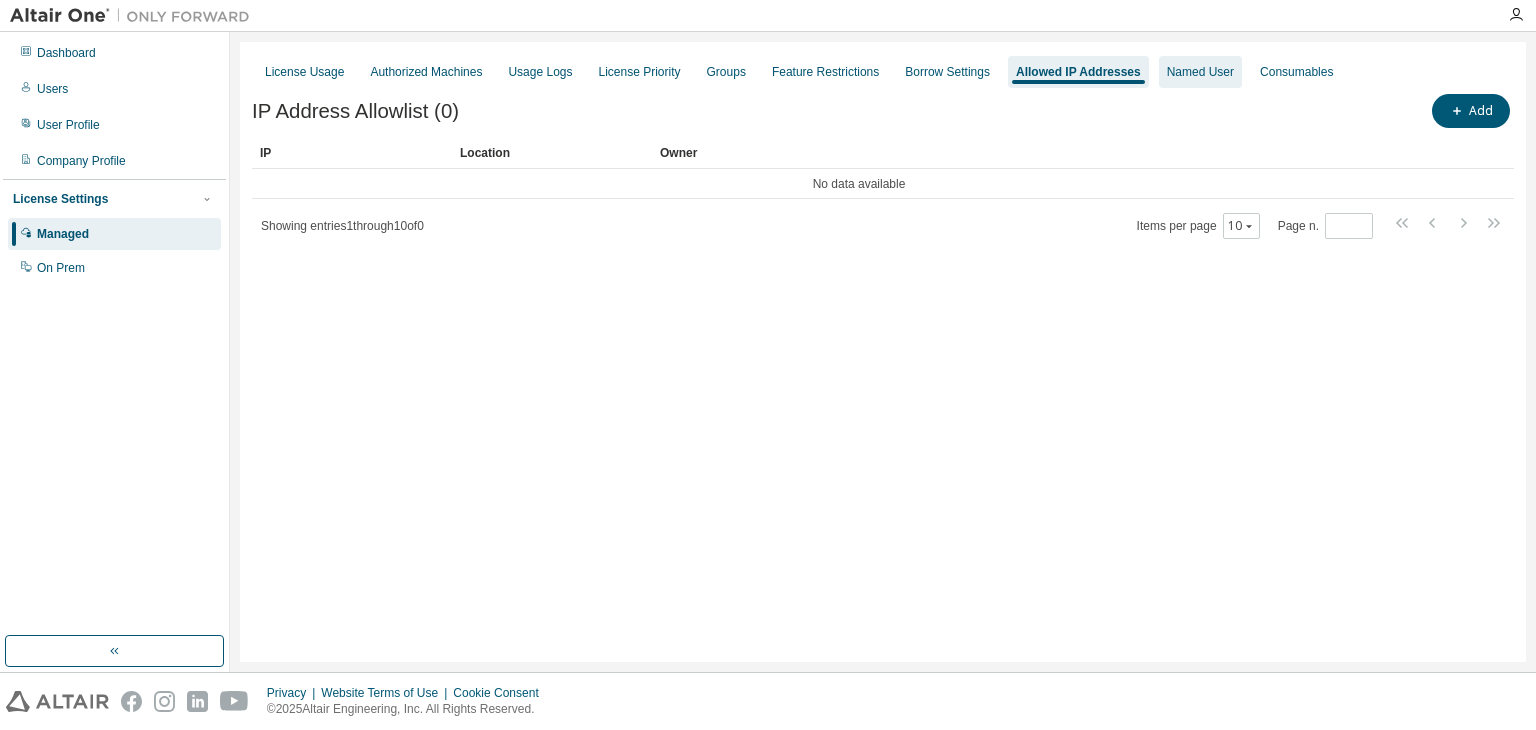 click on "Named User" at bounding box center [1200, 72] 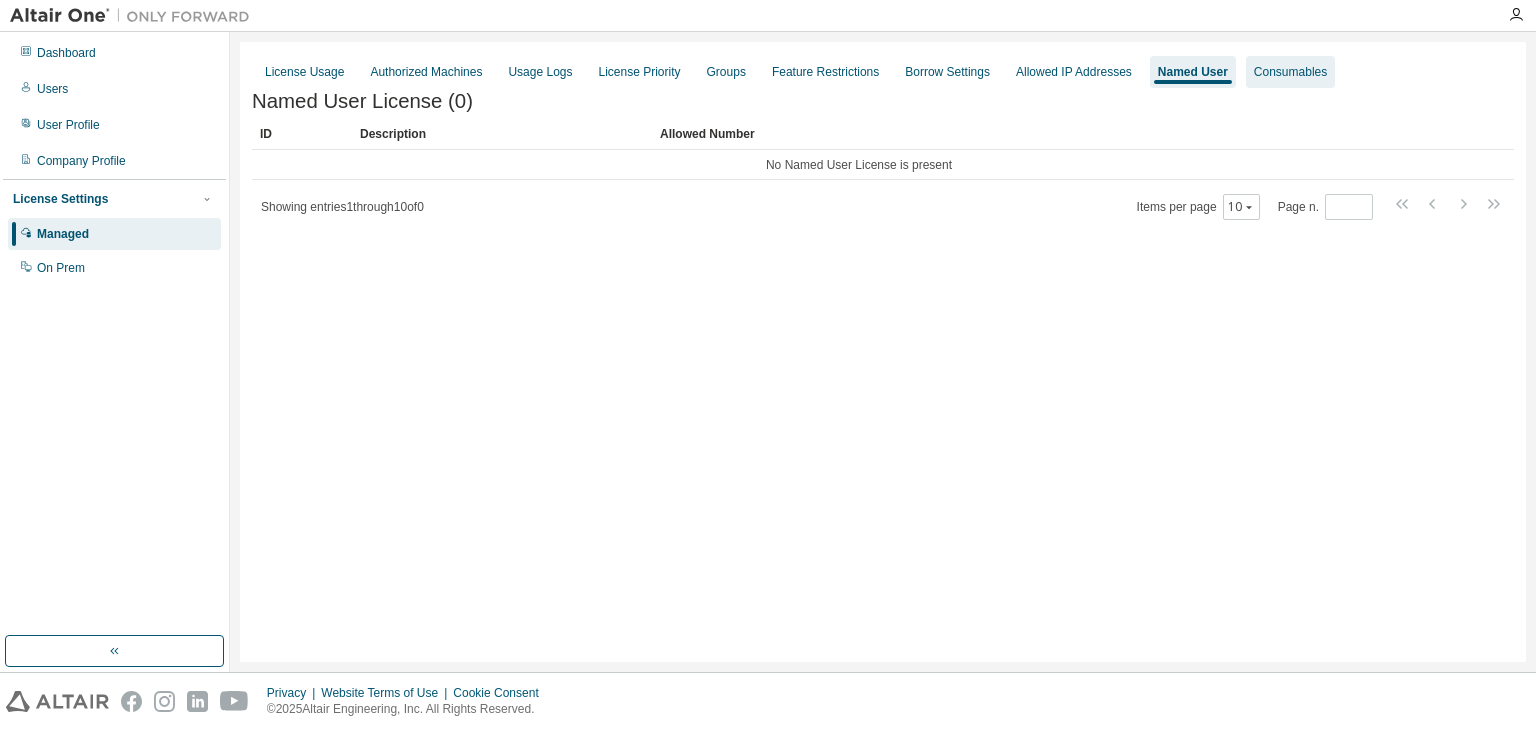 click on "Consumables" at bounding box center (1290, 72) 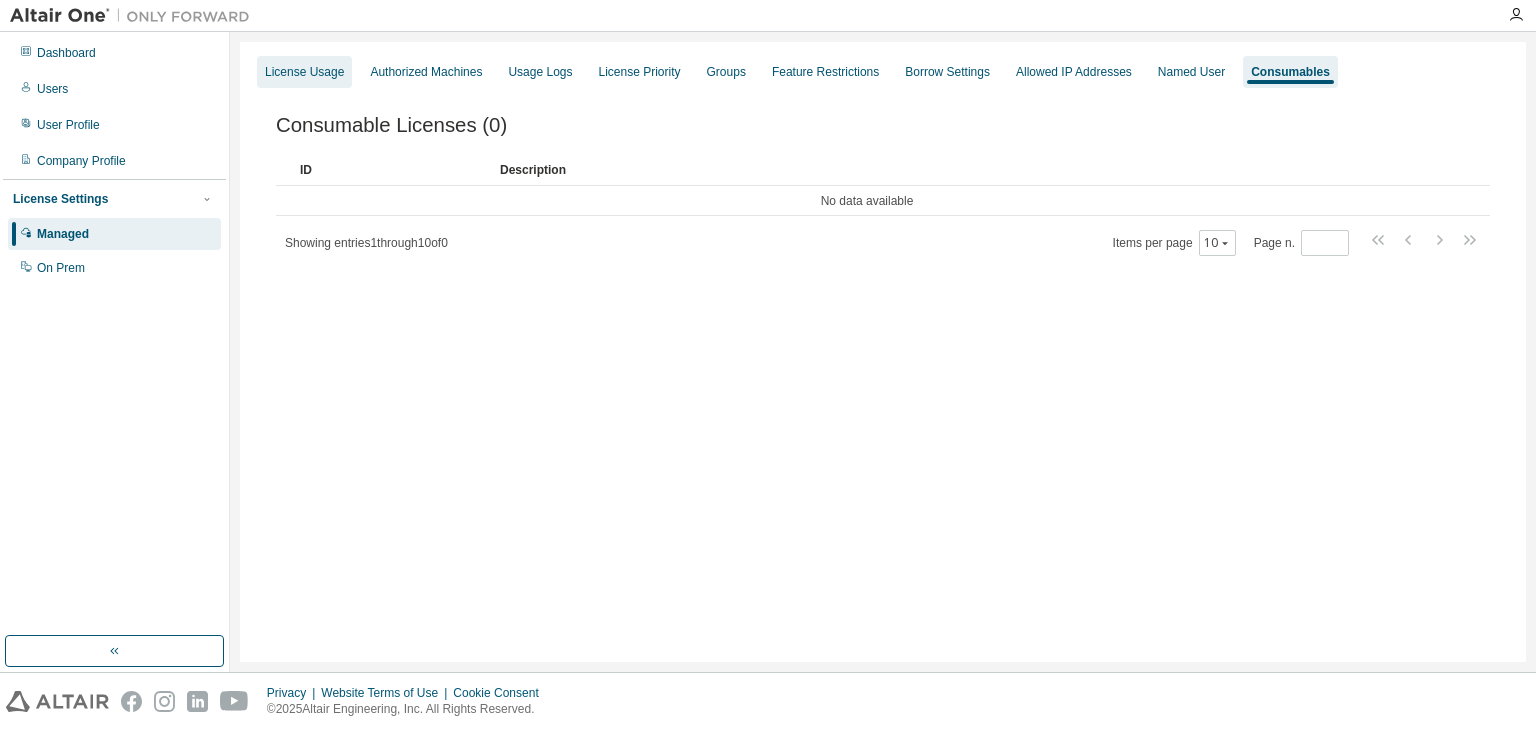 click on "License Usage" at bounding box center [304, 72] 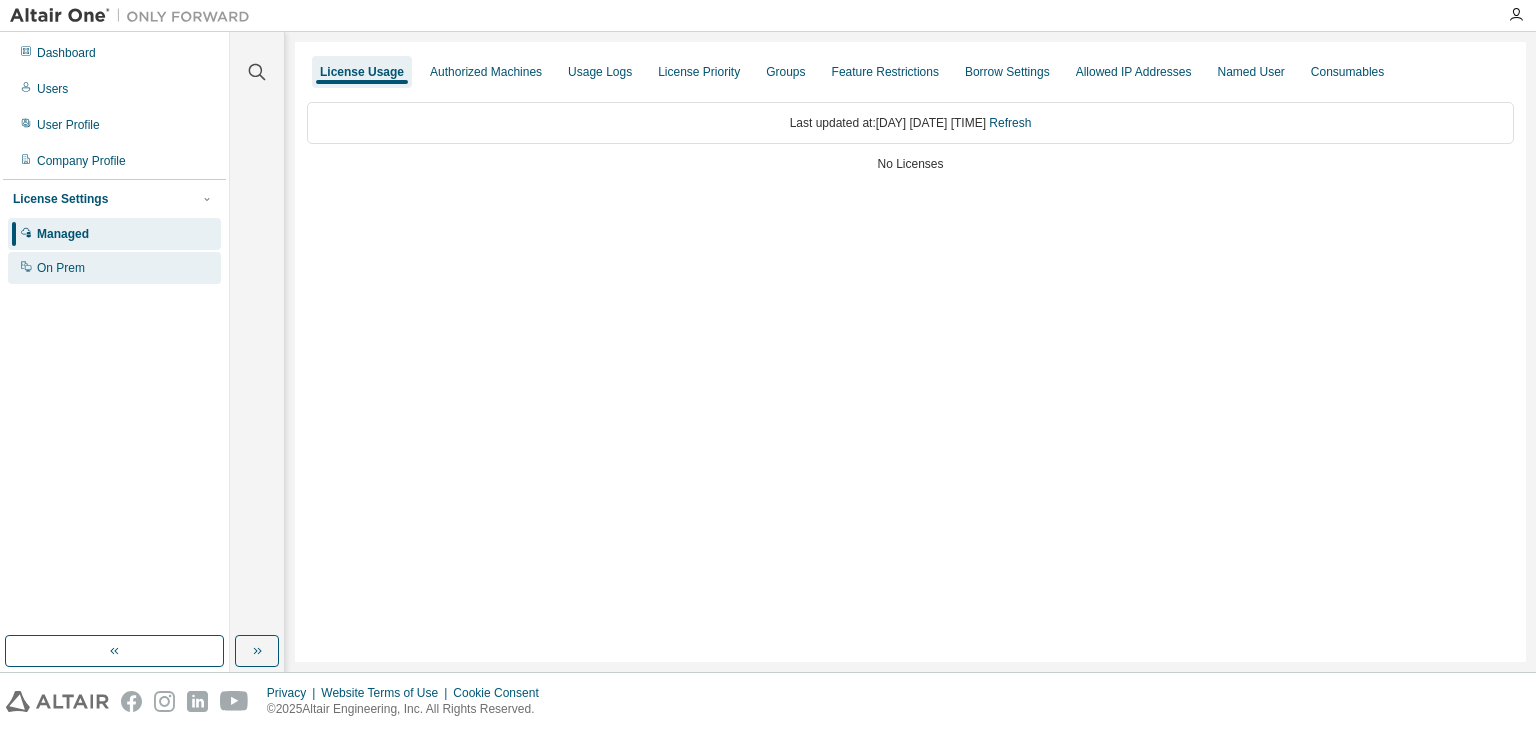 click on "On Prem" at bounding box center (114, 268) 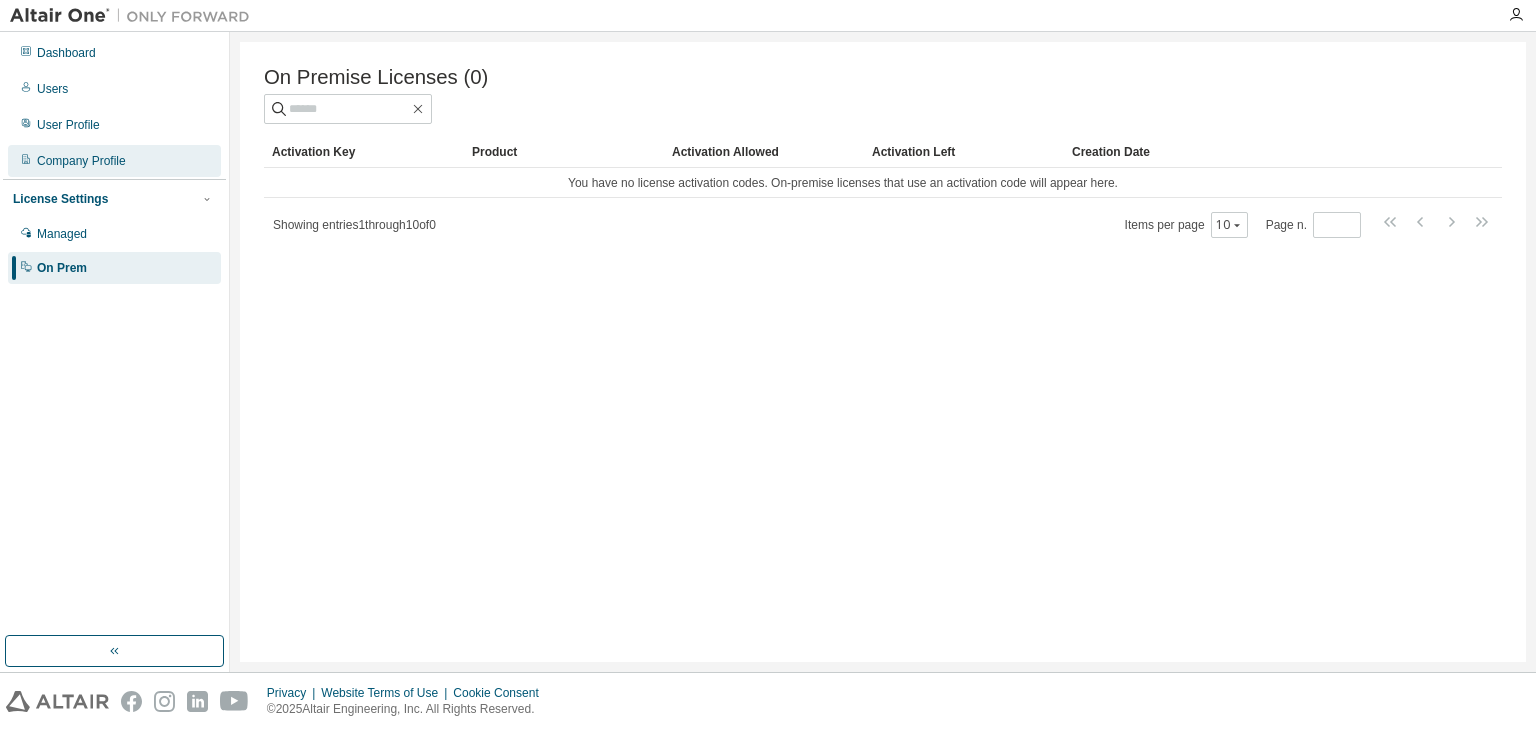 click on "Company Profile" at bounding box center [81, 161] 